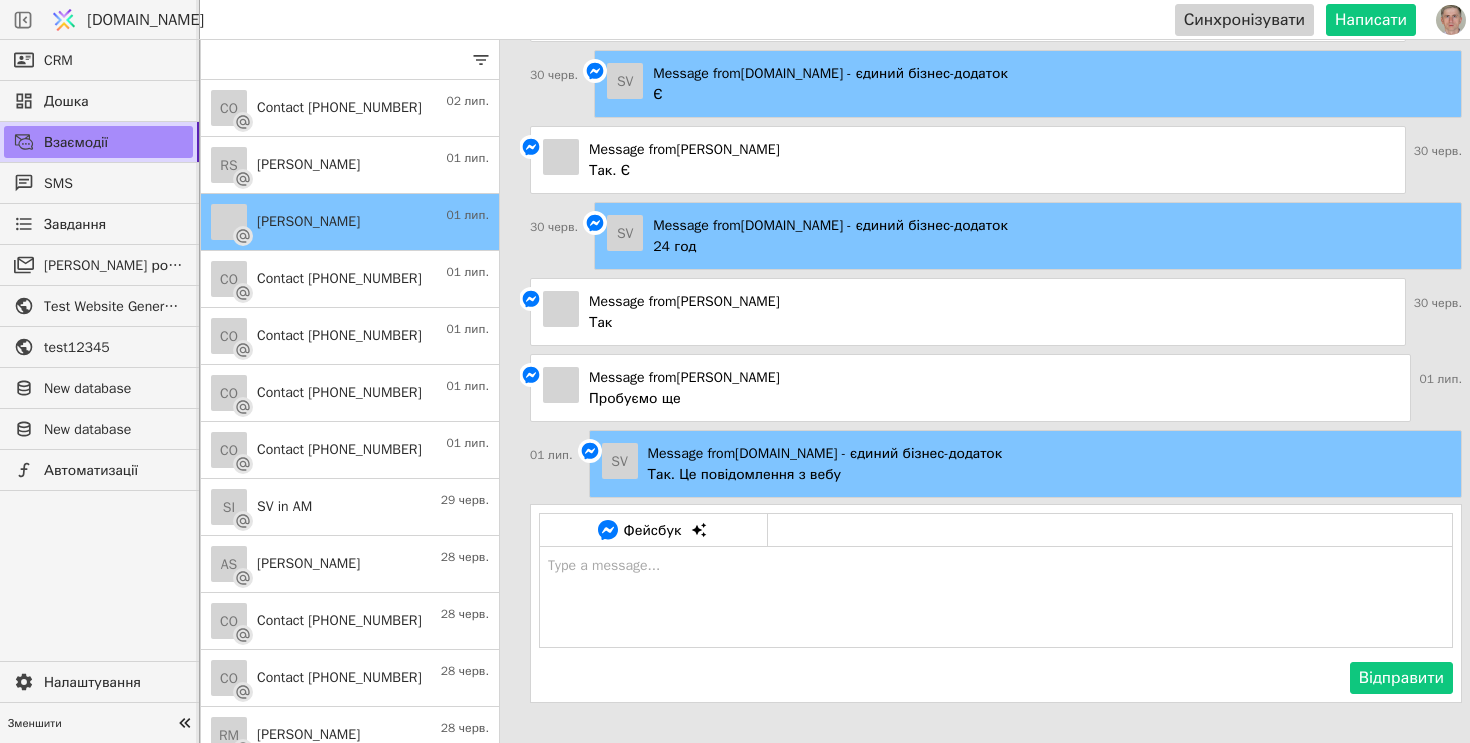 scroll, scrollTop: 0, scrollLeft: 0, axis: both 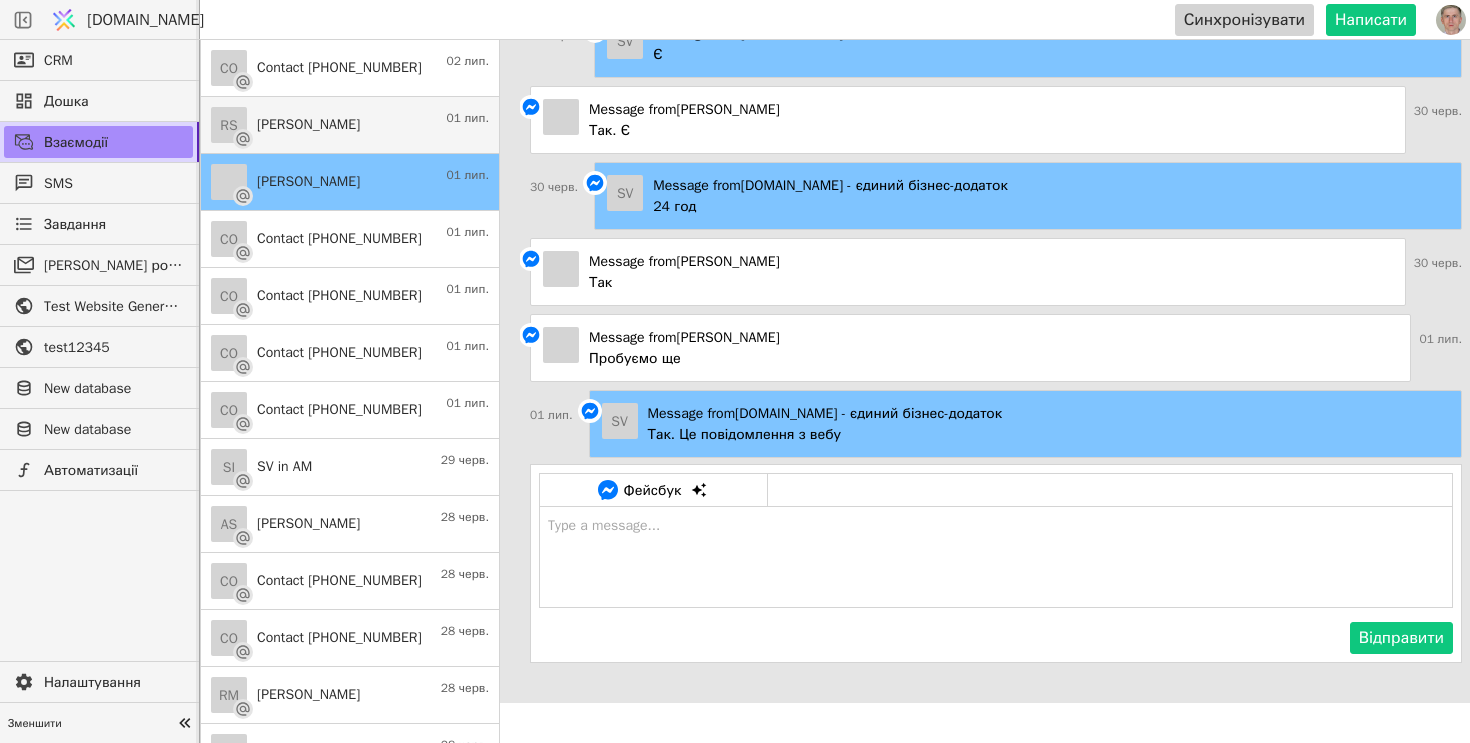click on "RS Roman S 01 лип." at bounding box center [350, 125] 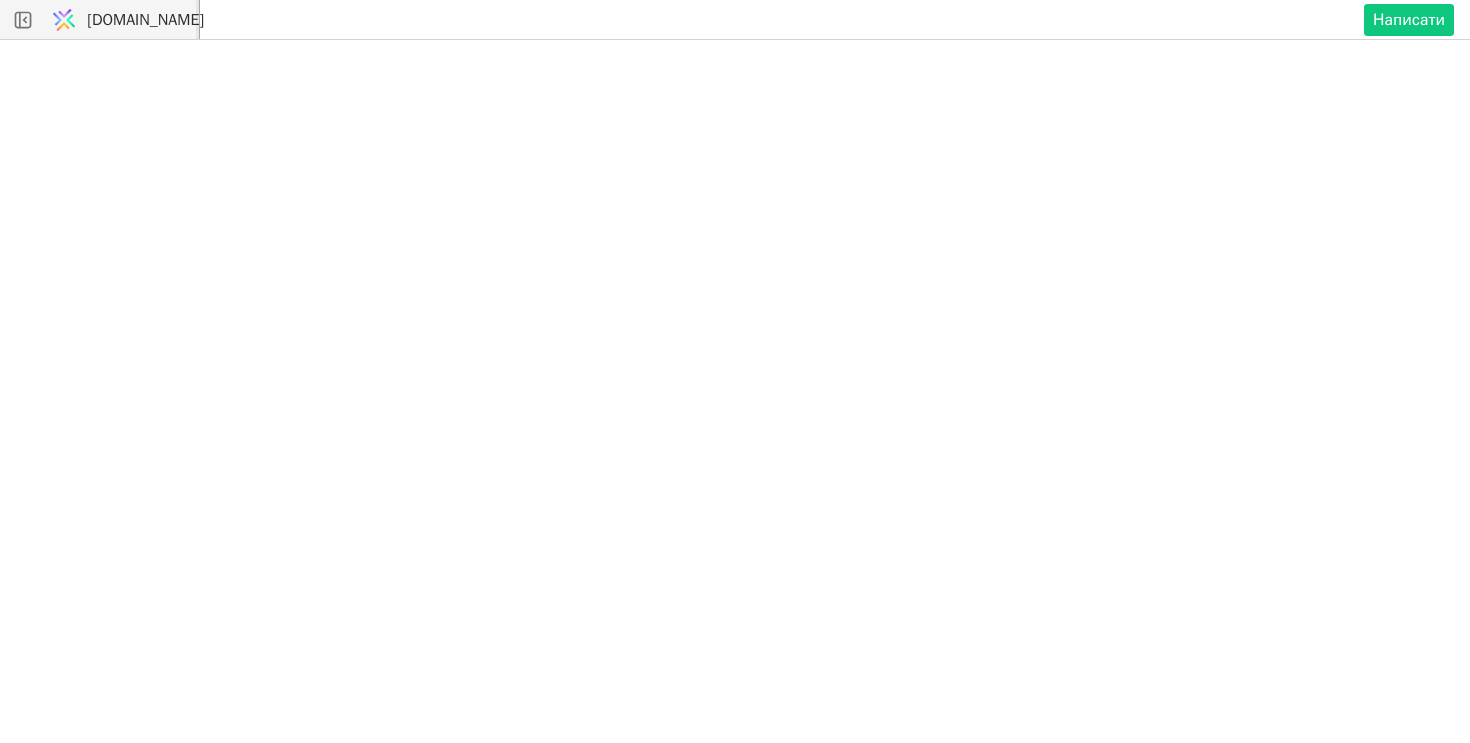 scroll, scrollTop: 0, scrollLeft: 0, axis: both 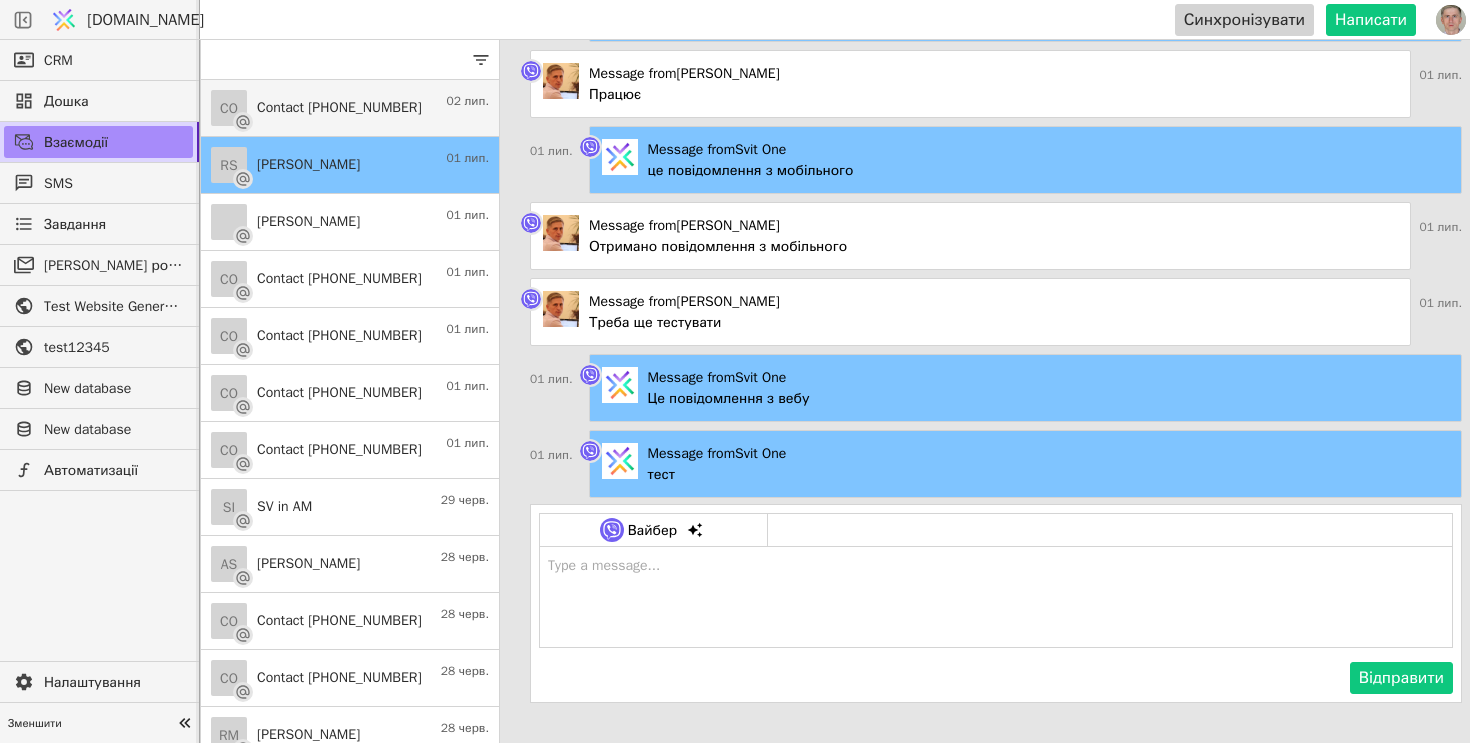 click on "Contact +380638853420" at bounding box center (339, 107) 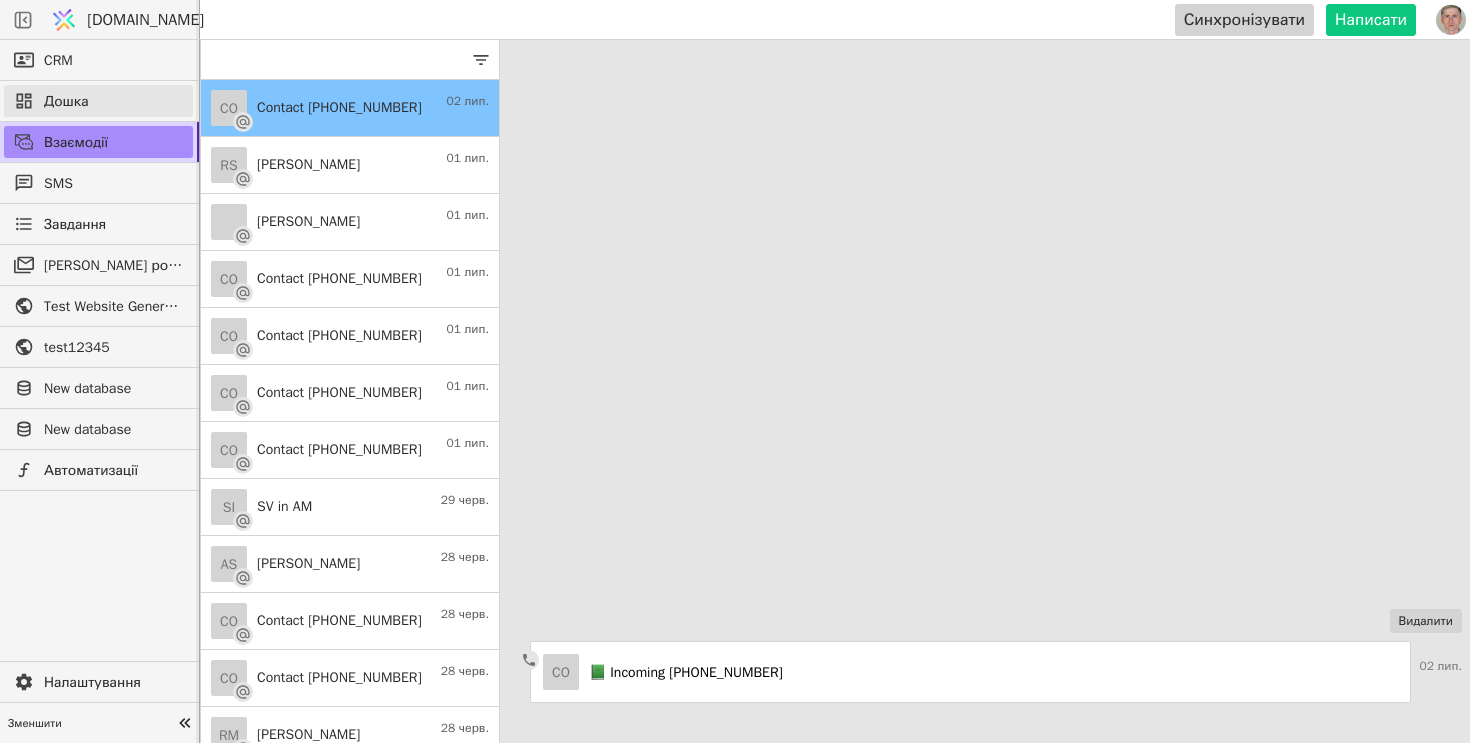 click on "Дошка" at bounding box center (113, 101) 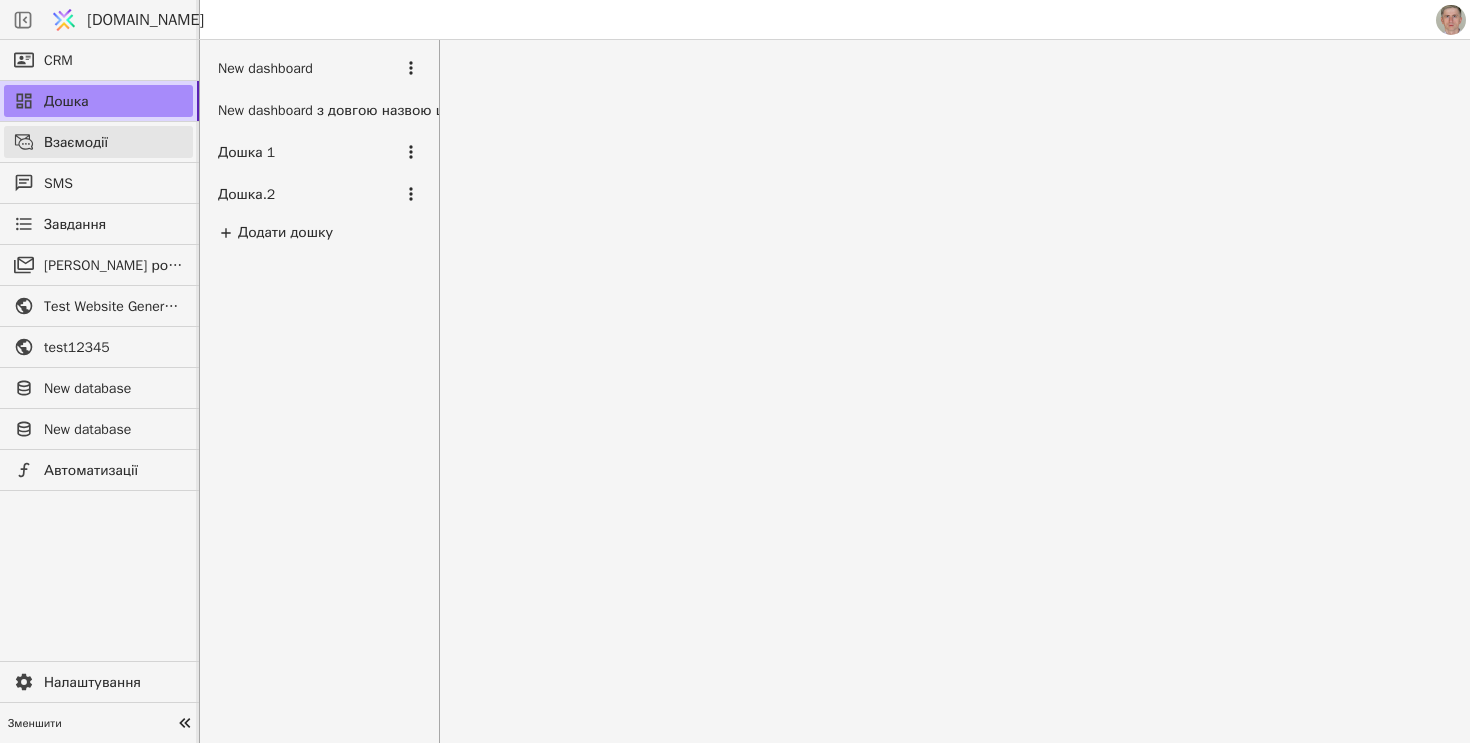 click on "Взаємодії" at bounding box center [113, 142] 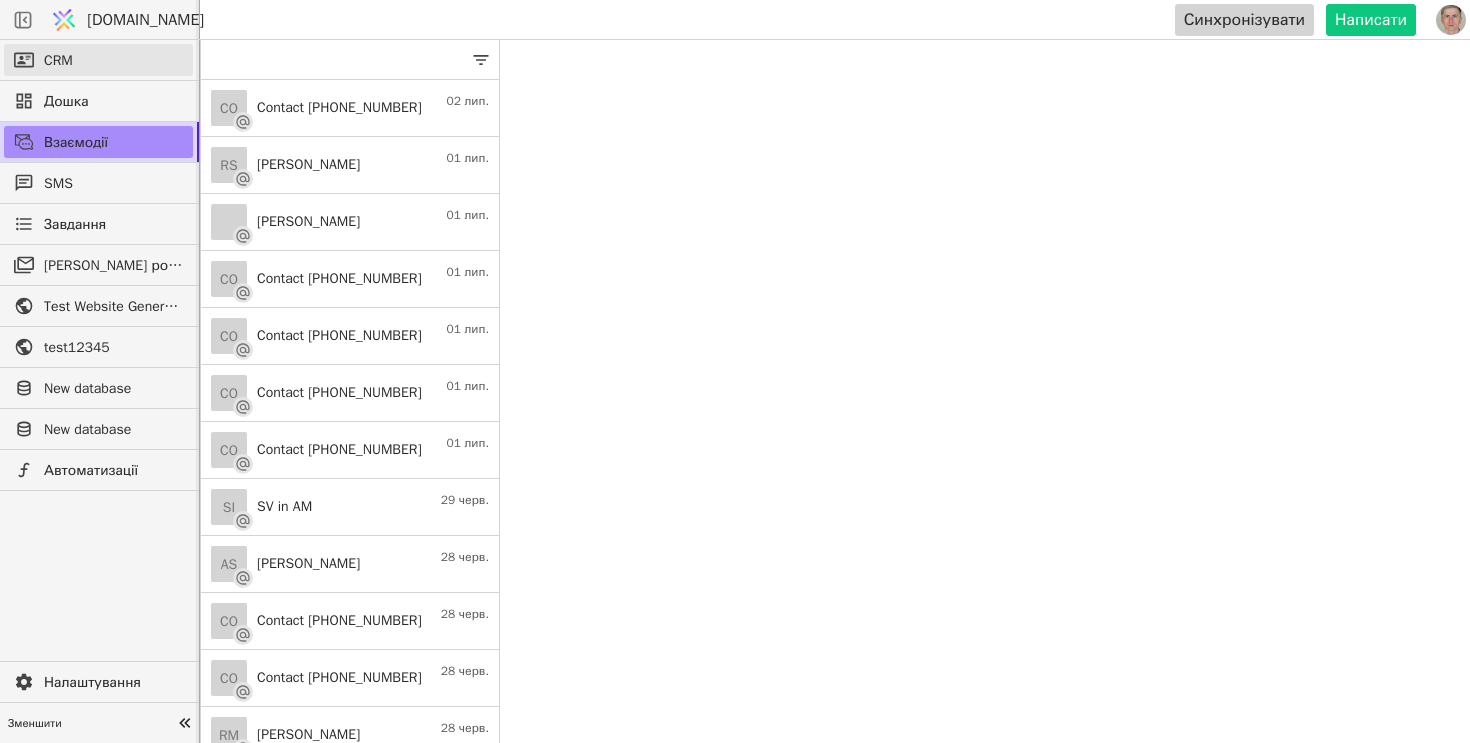 click on "CRM" at bounding box center (98, 60) 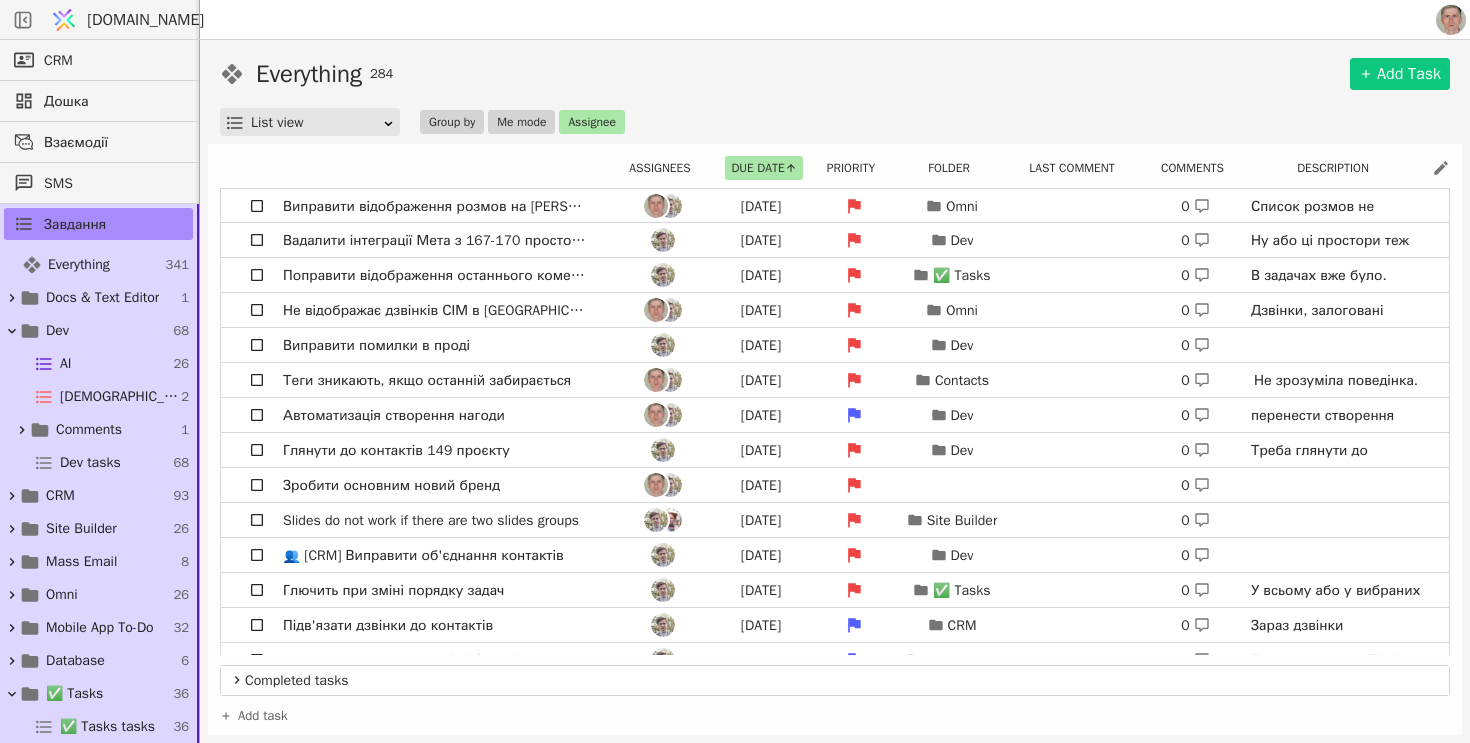 scroll, scrollTop: 0, scrollLeft: 0, axis: both 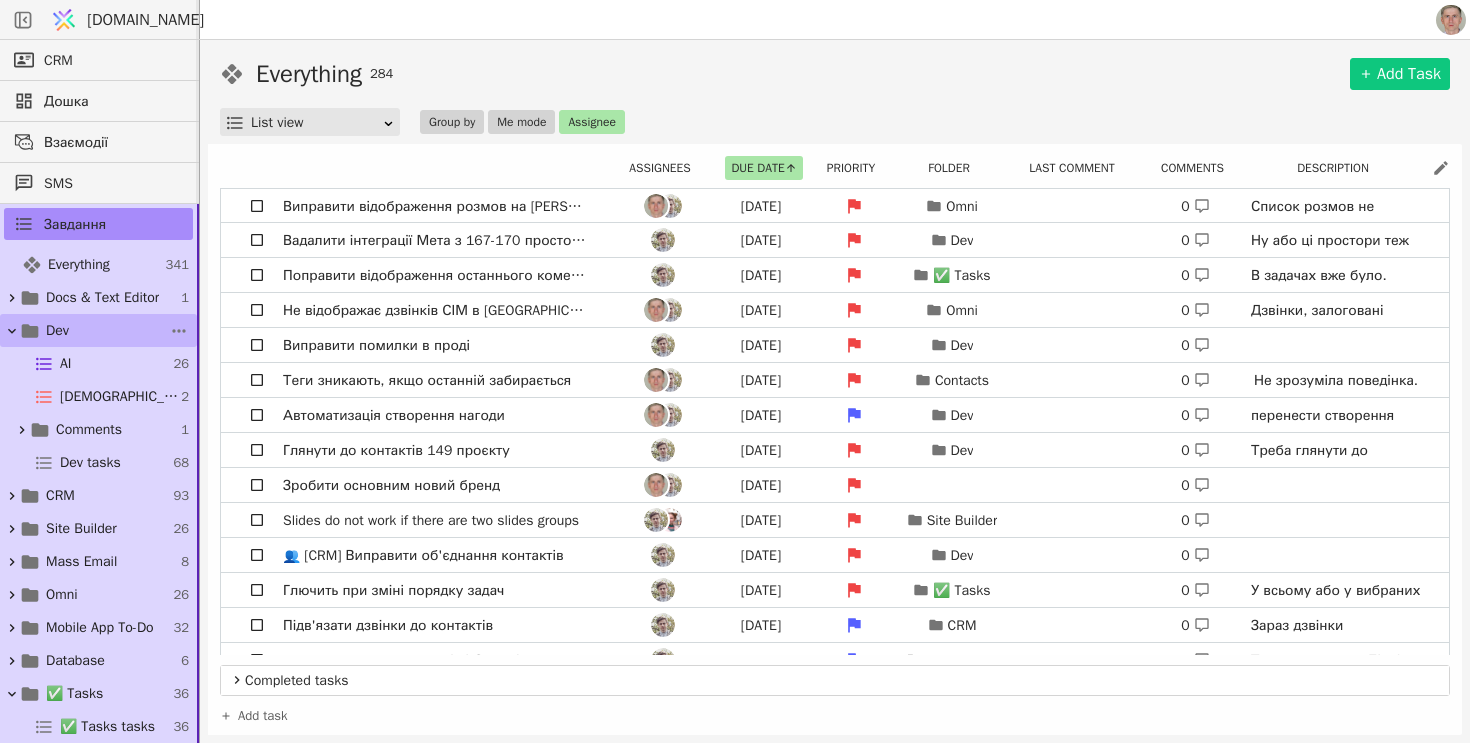 click on "Dev 68" at bounding box center [98, 330] 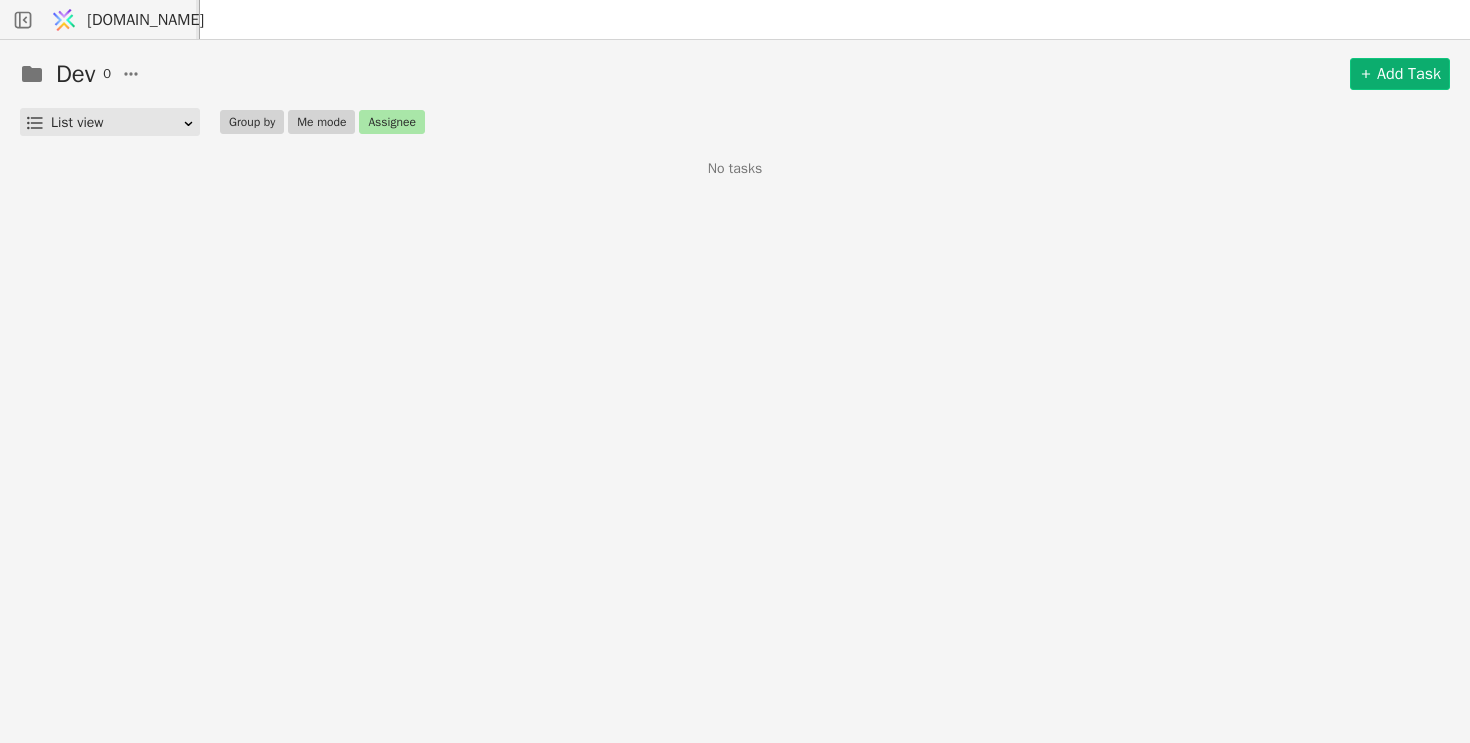 scroll, scrollTop: 0, scrollLeft: 0, axis: both 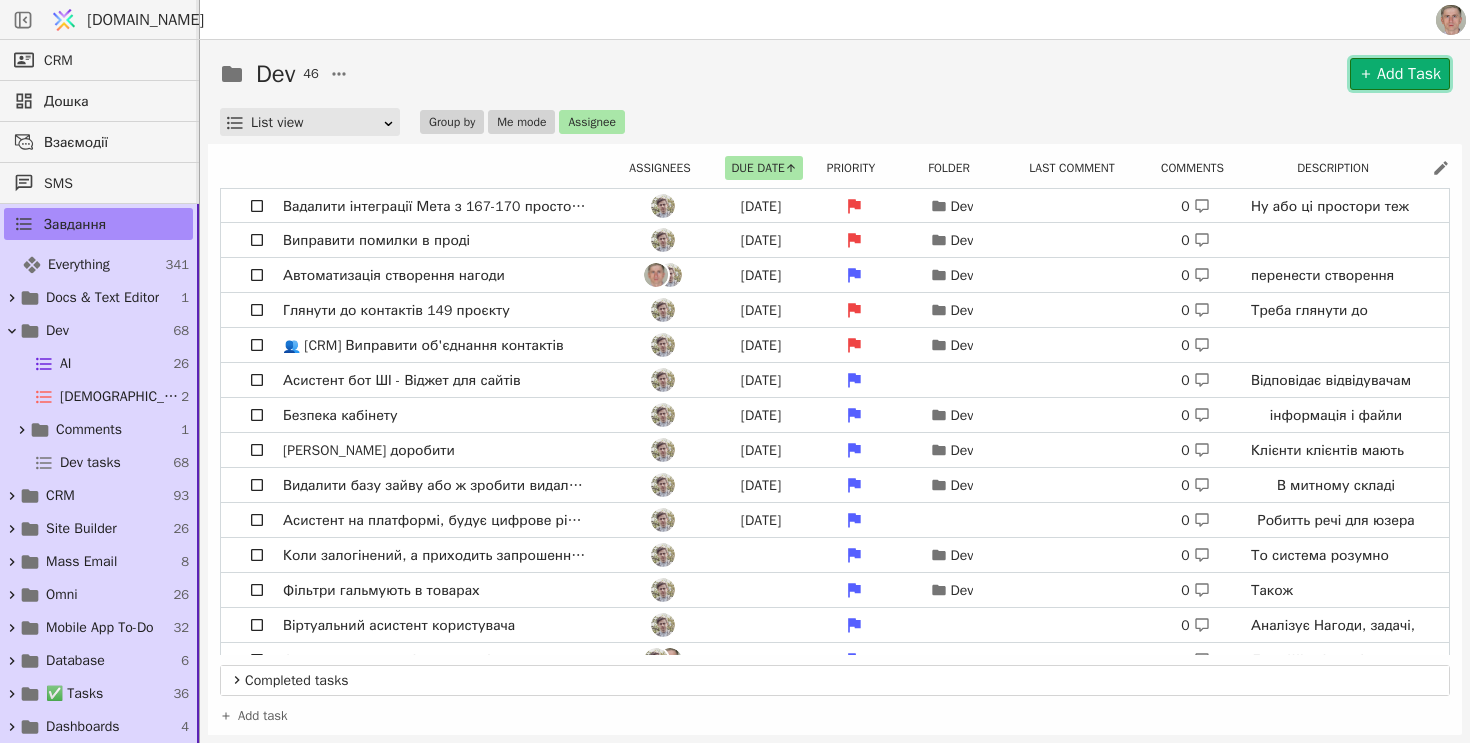 click on "Add Task" at bounding box center (1400, 74) 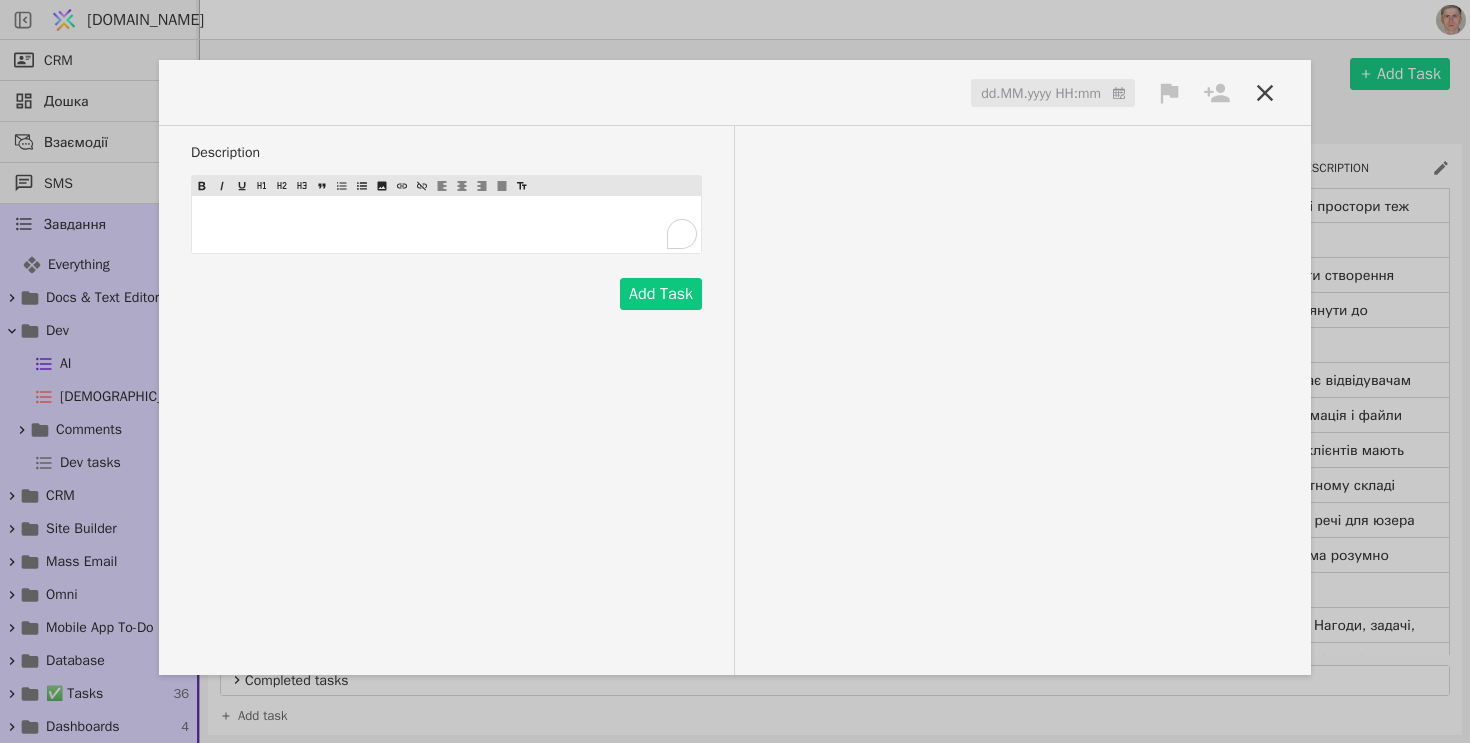 click on "﻿" at bounding box center [446, 224] 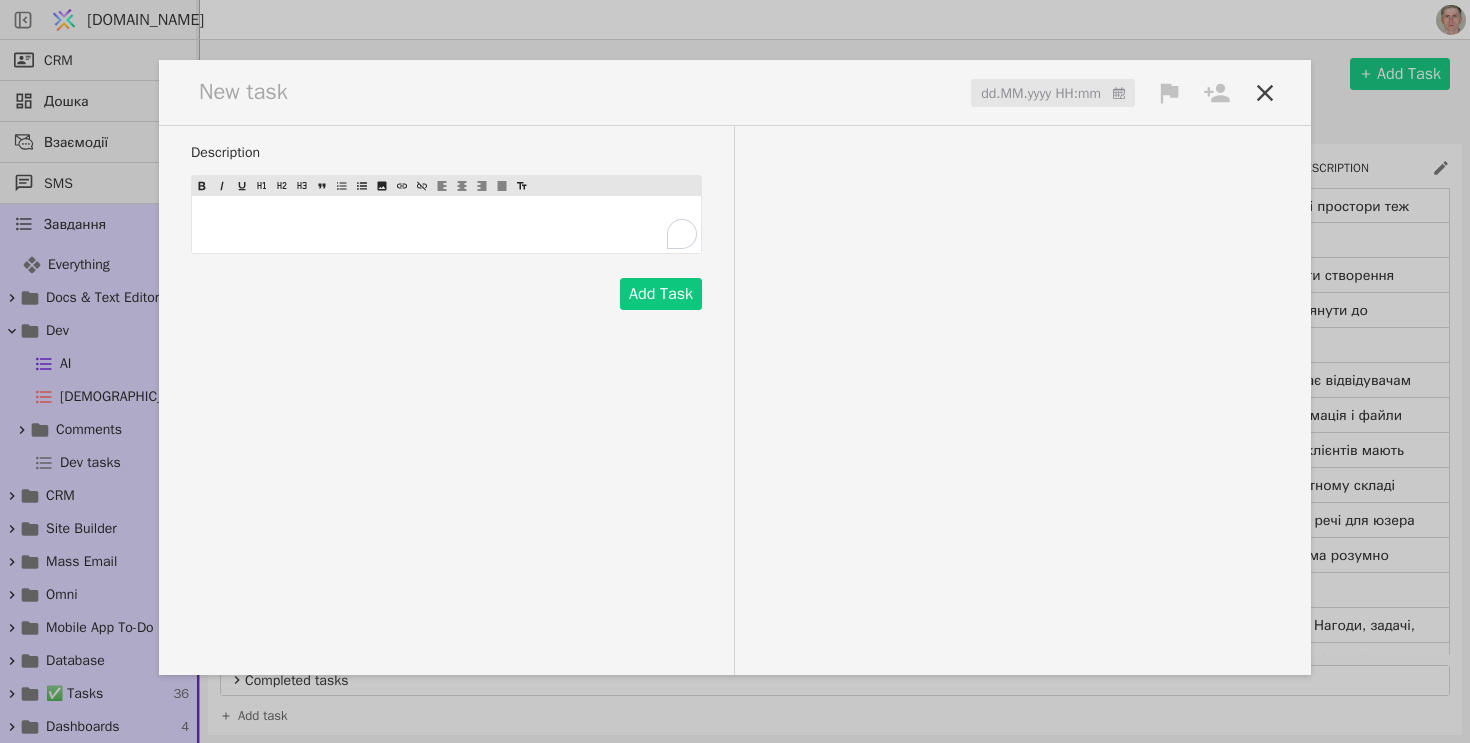click at bounding box center (251, 92) 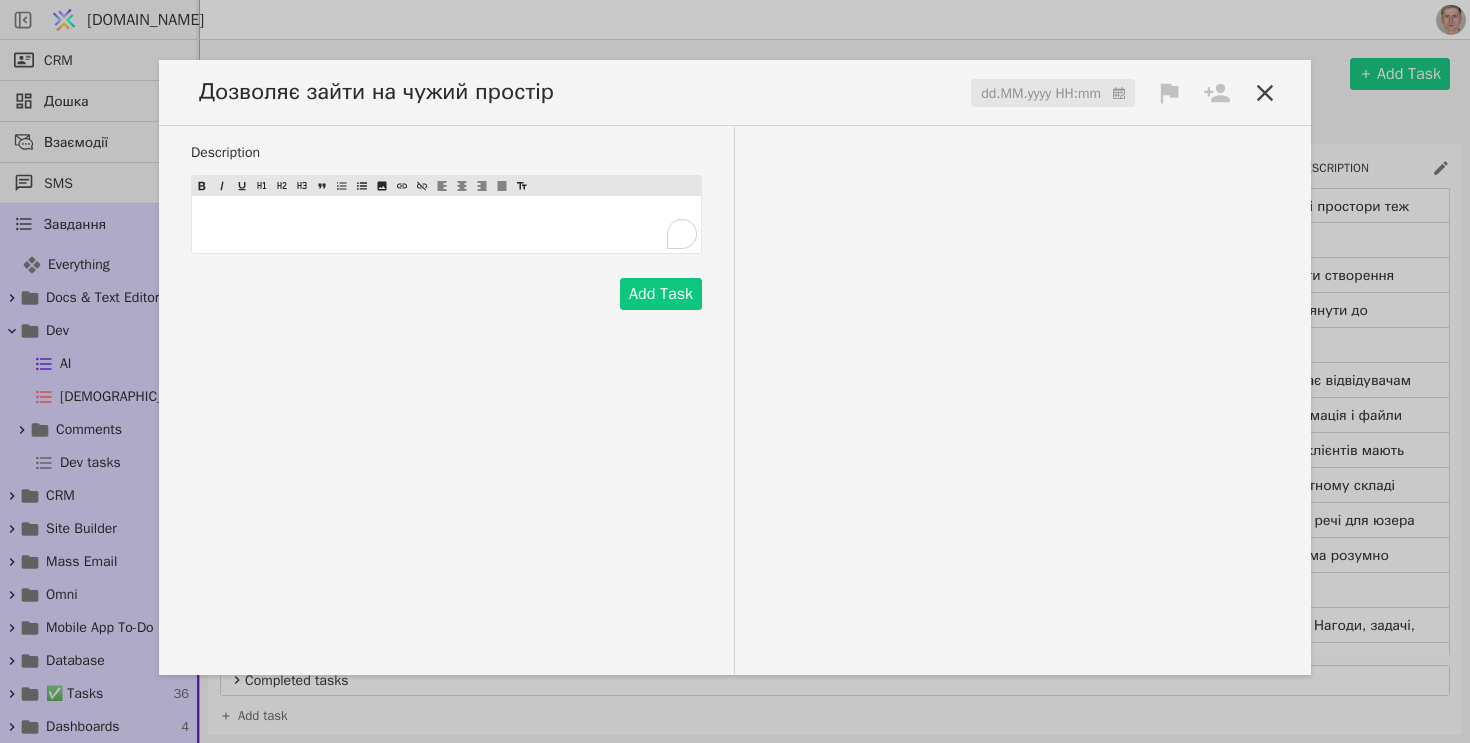 click on "﻿" at bounding box center [446, 224] 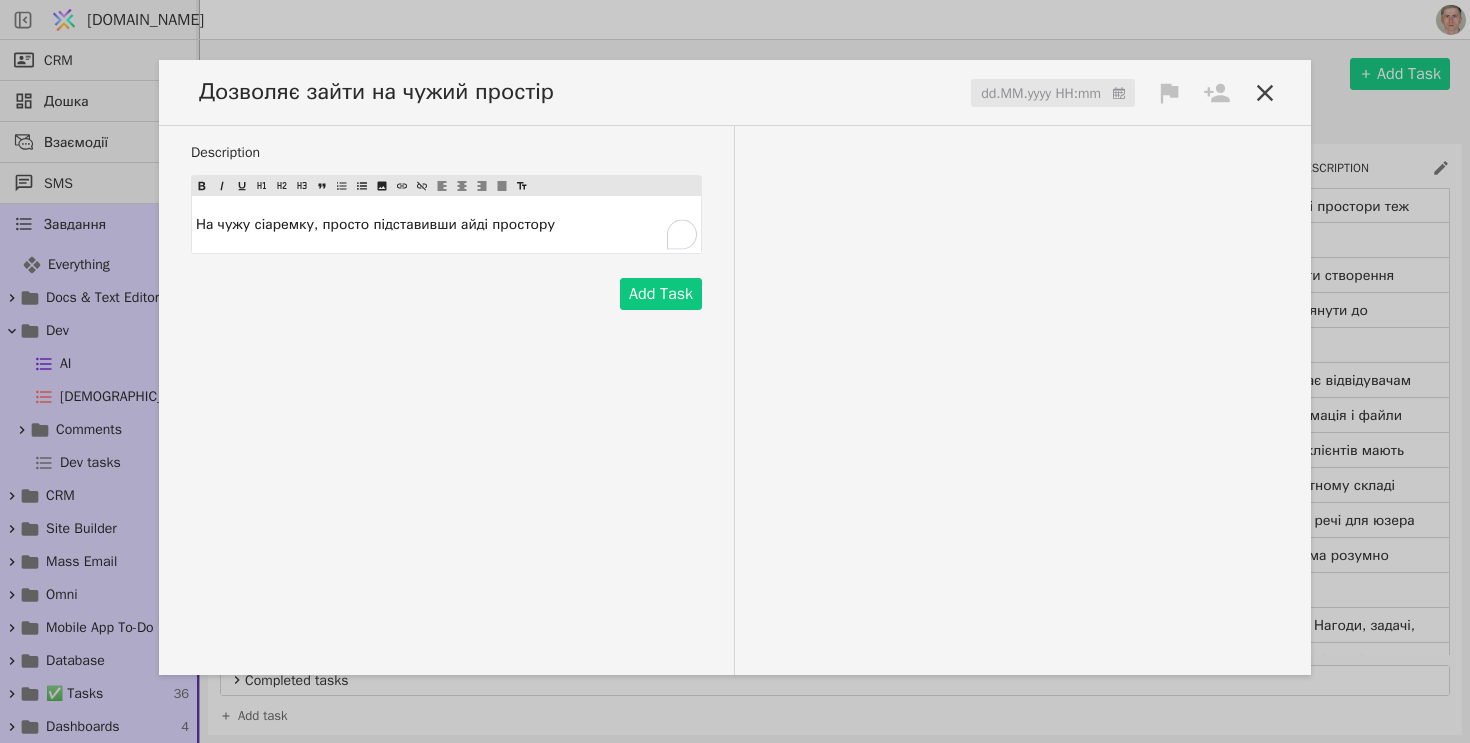 click at bounding box center (1053, 94) 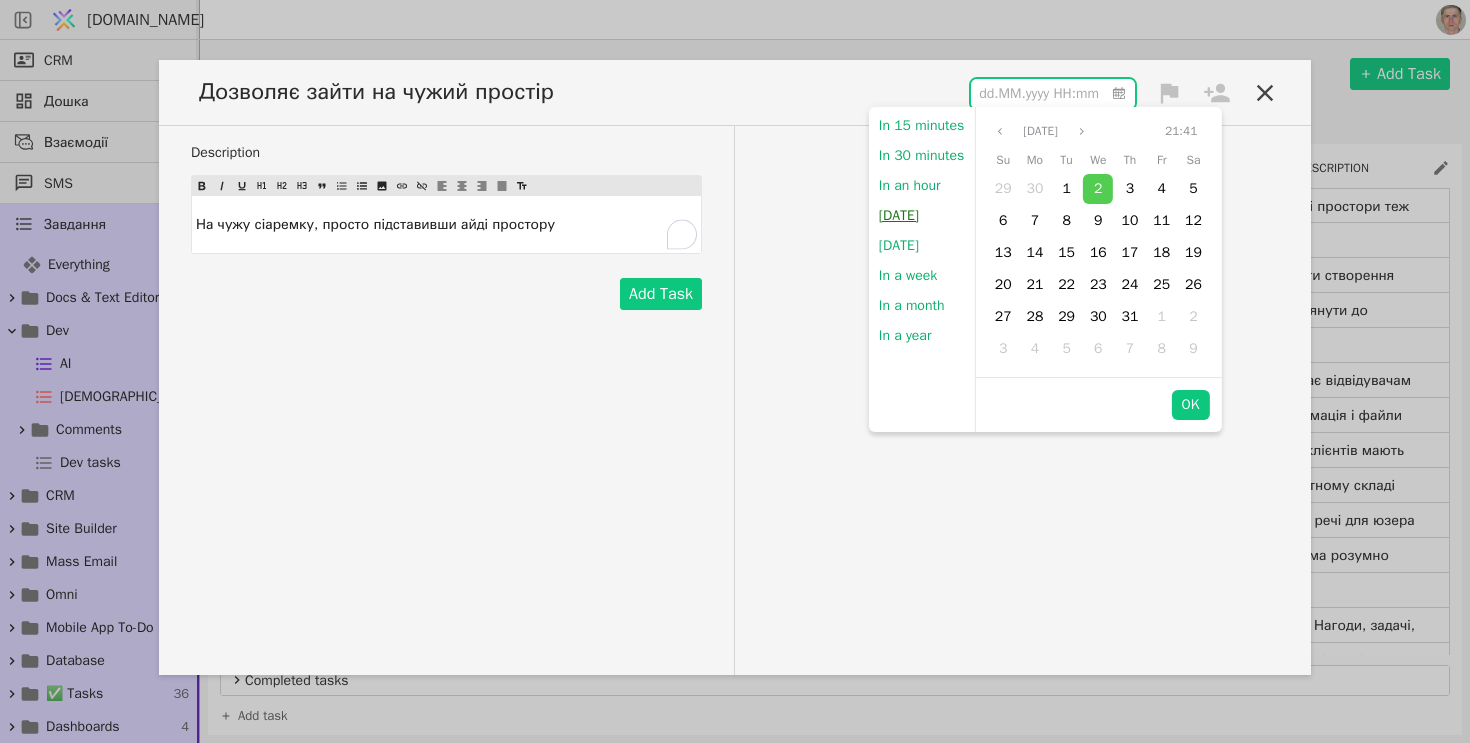 click on "Today" at bounding box center (899, 216) 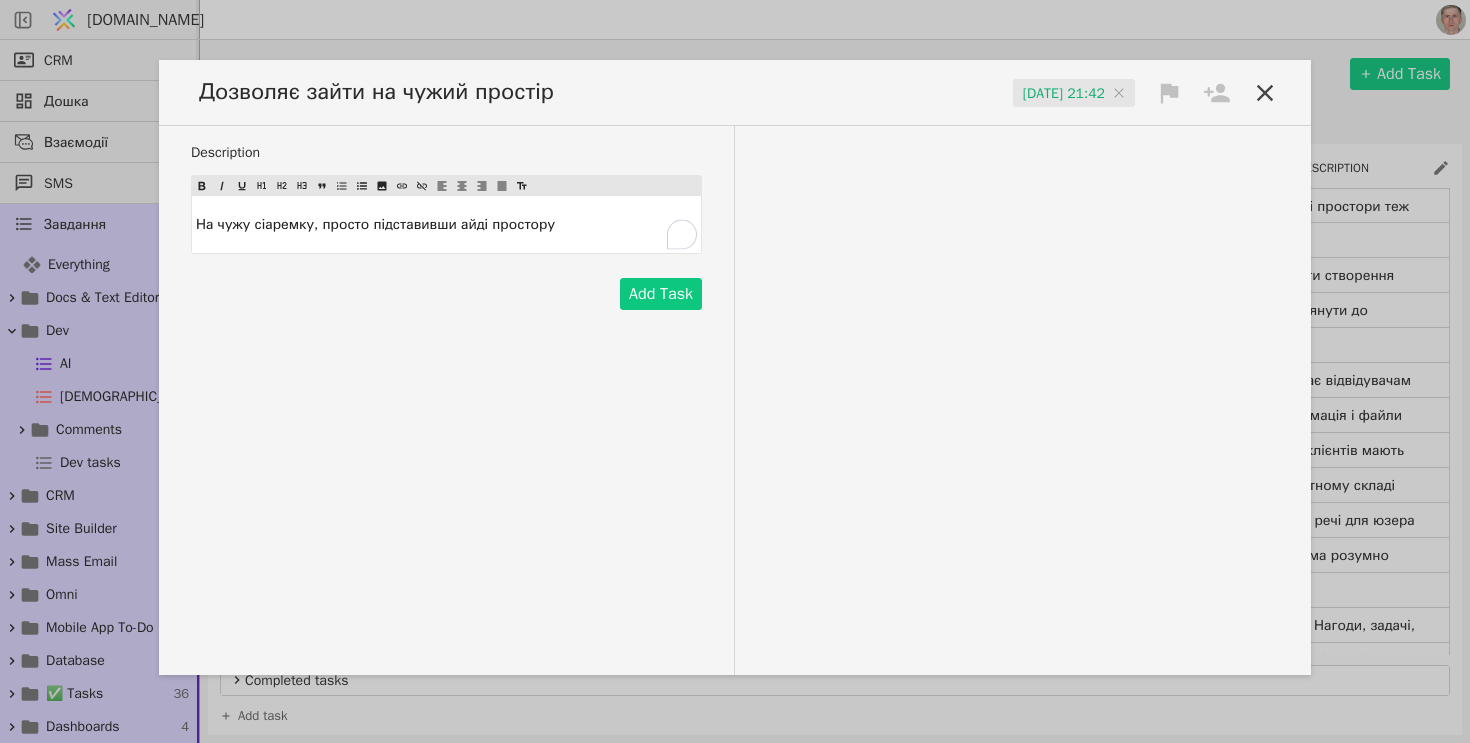click 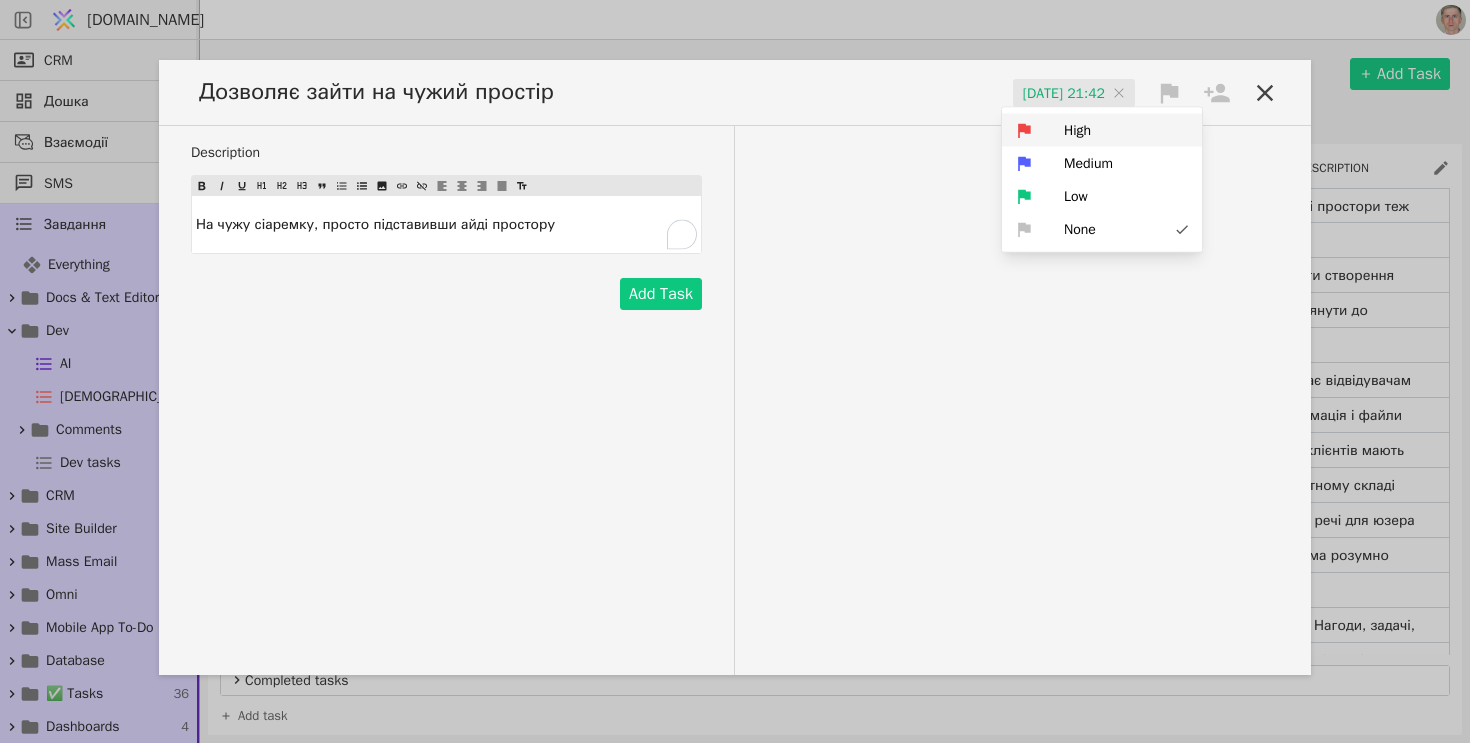click on "High" at bounding box center (1077, 130) 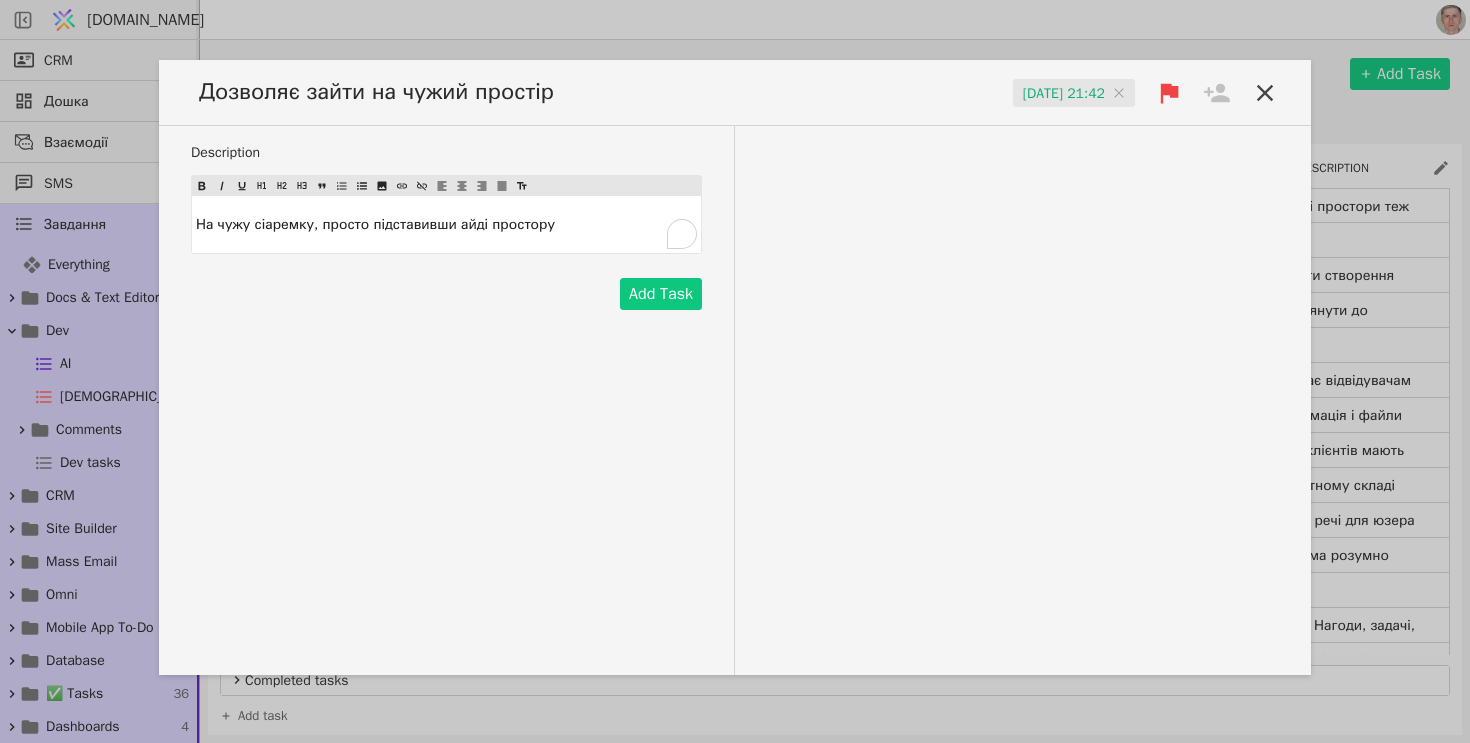 click 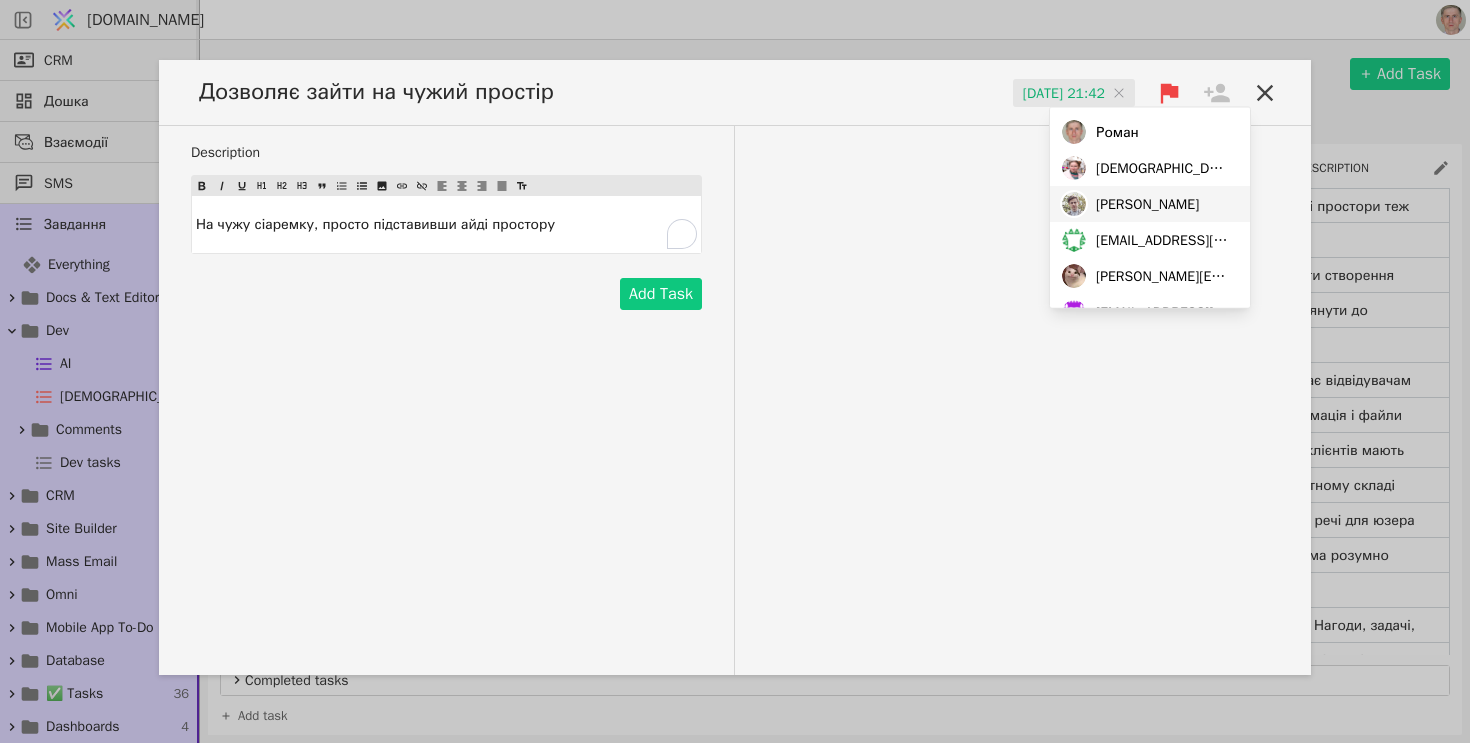 click on "Adam" at bounding box center [1147, 203] 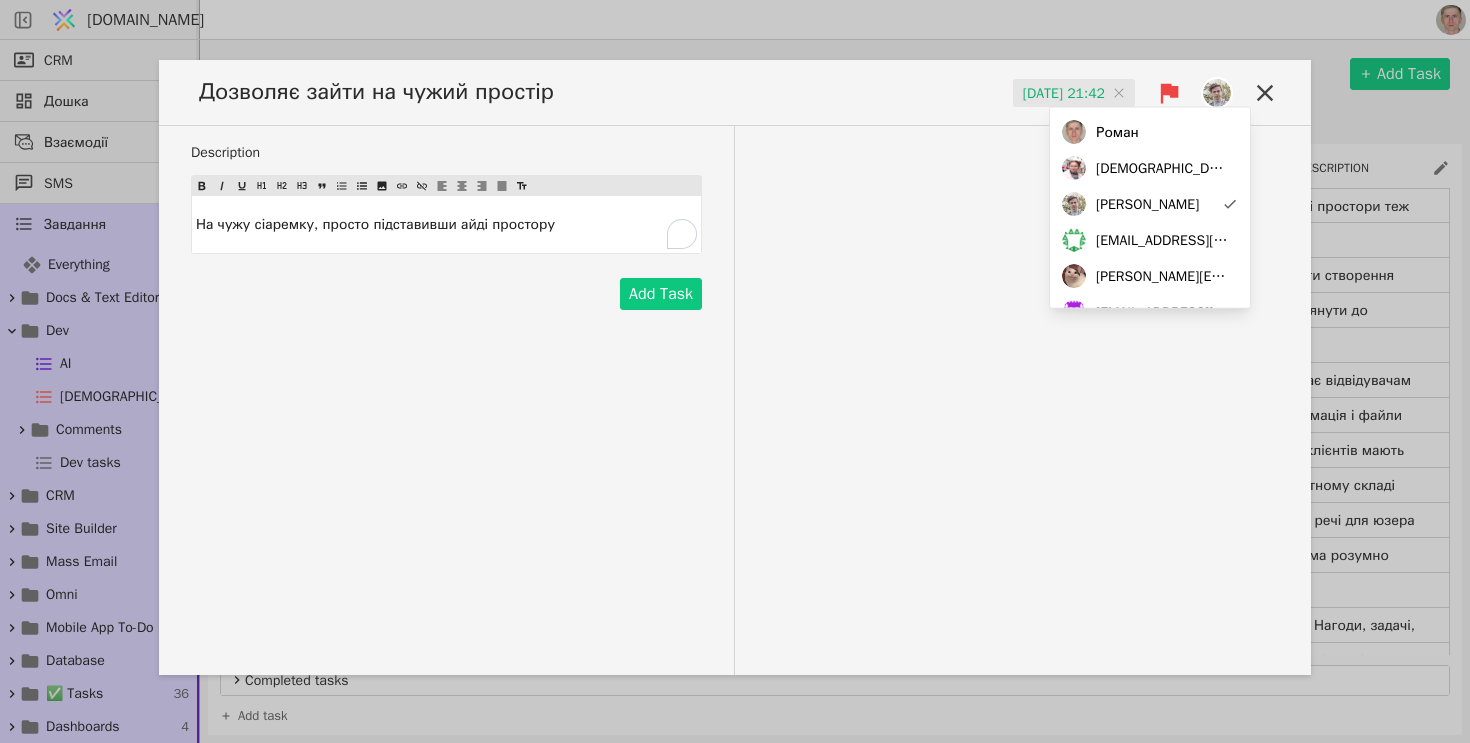 click at bounding box center (1074, 94) 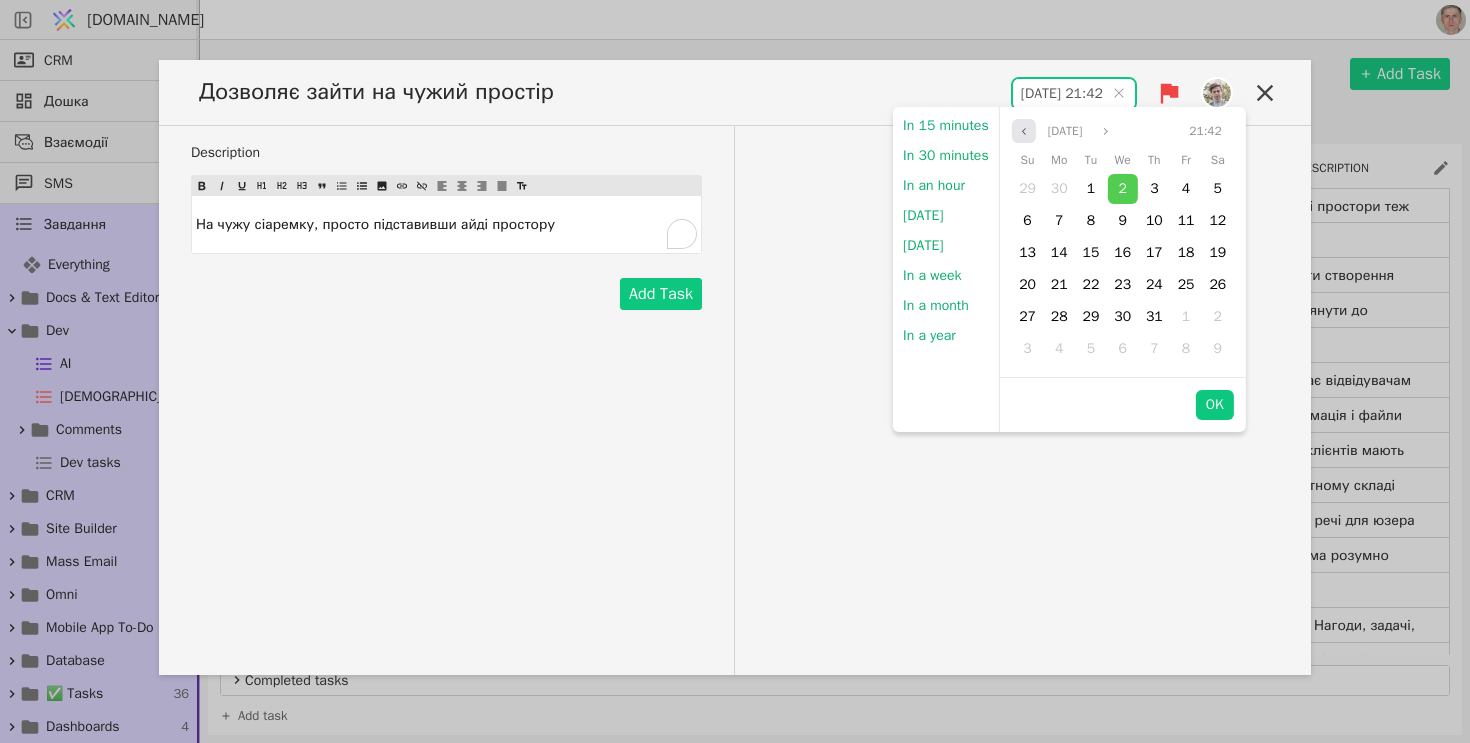 click at bounding box center [1024, 131] 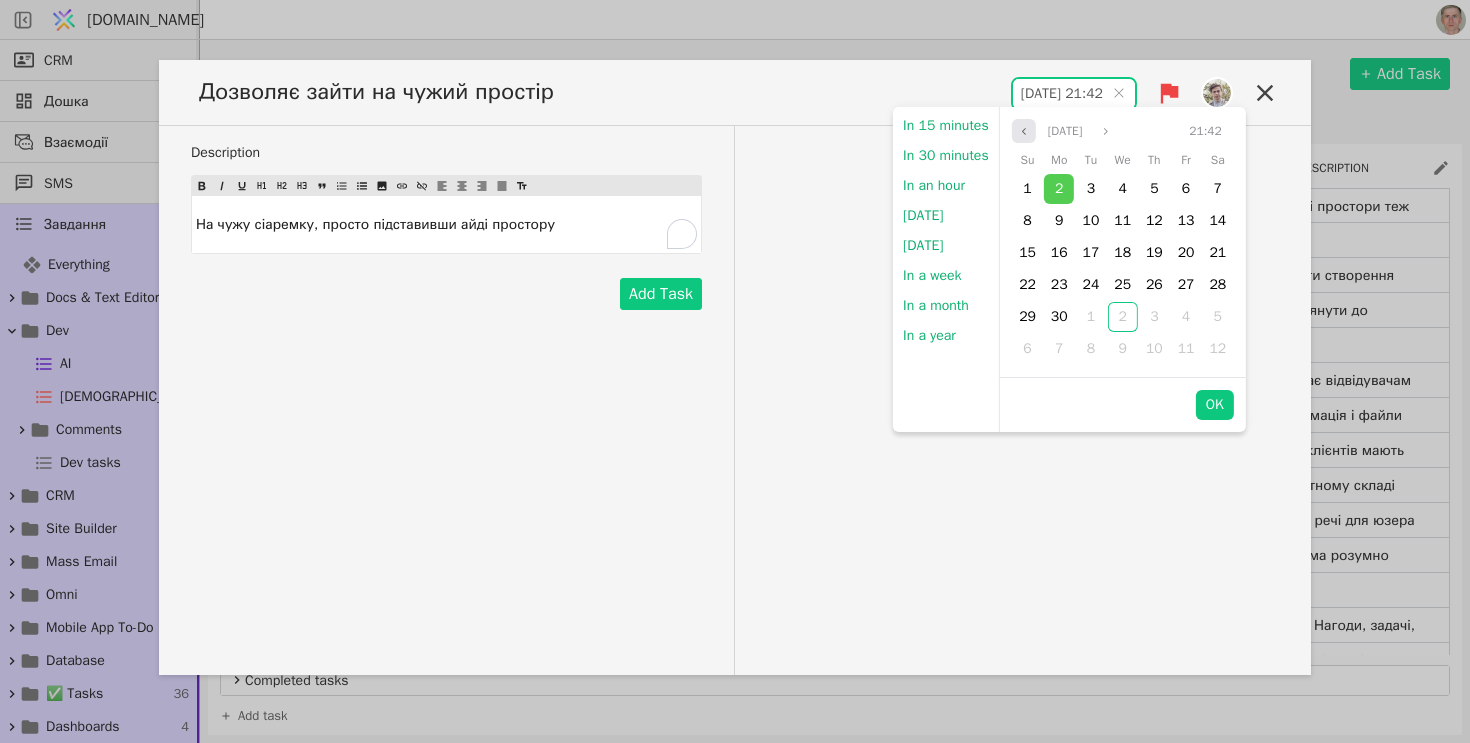 click at bounding box center (1024, 131) 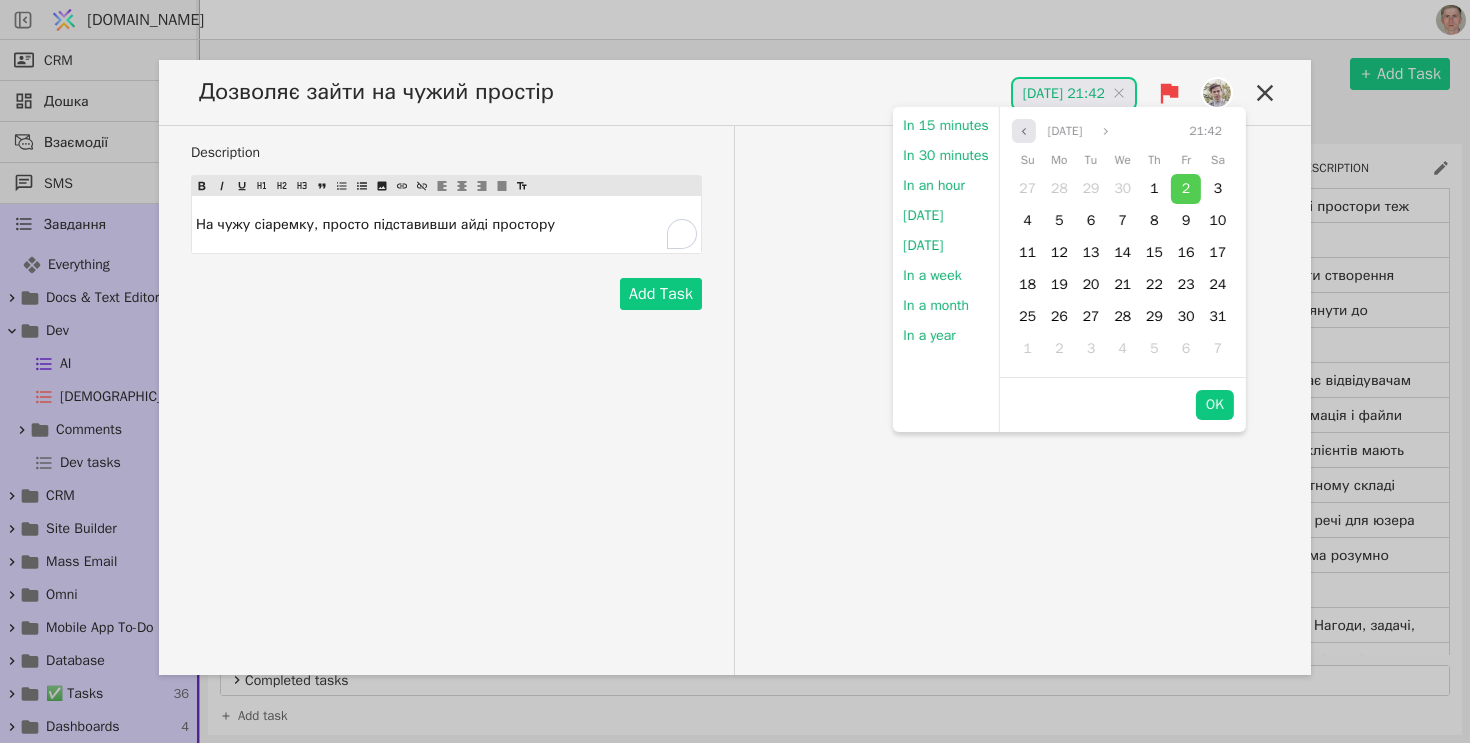 click at bounding box center [1024, 131] 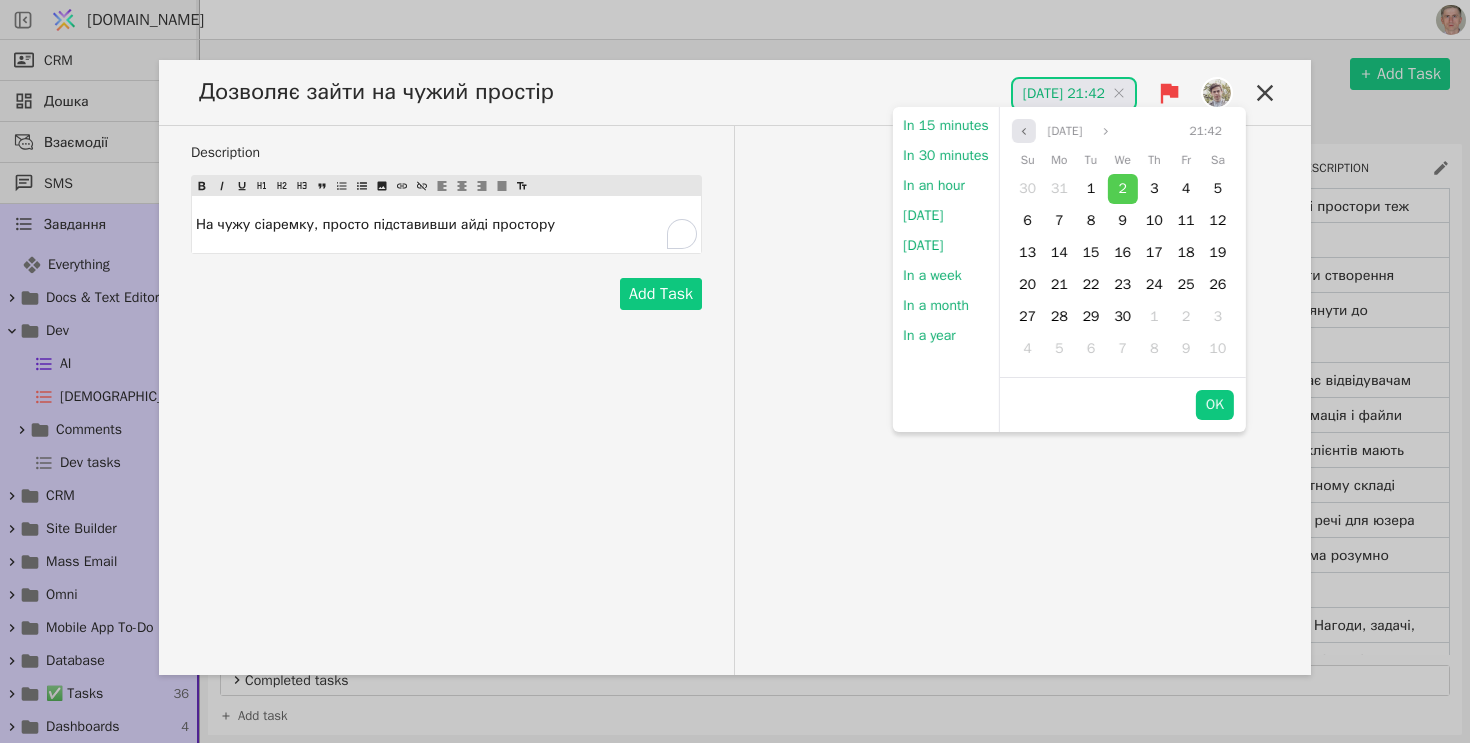 click at bounding box center [1024, 131] 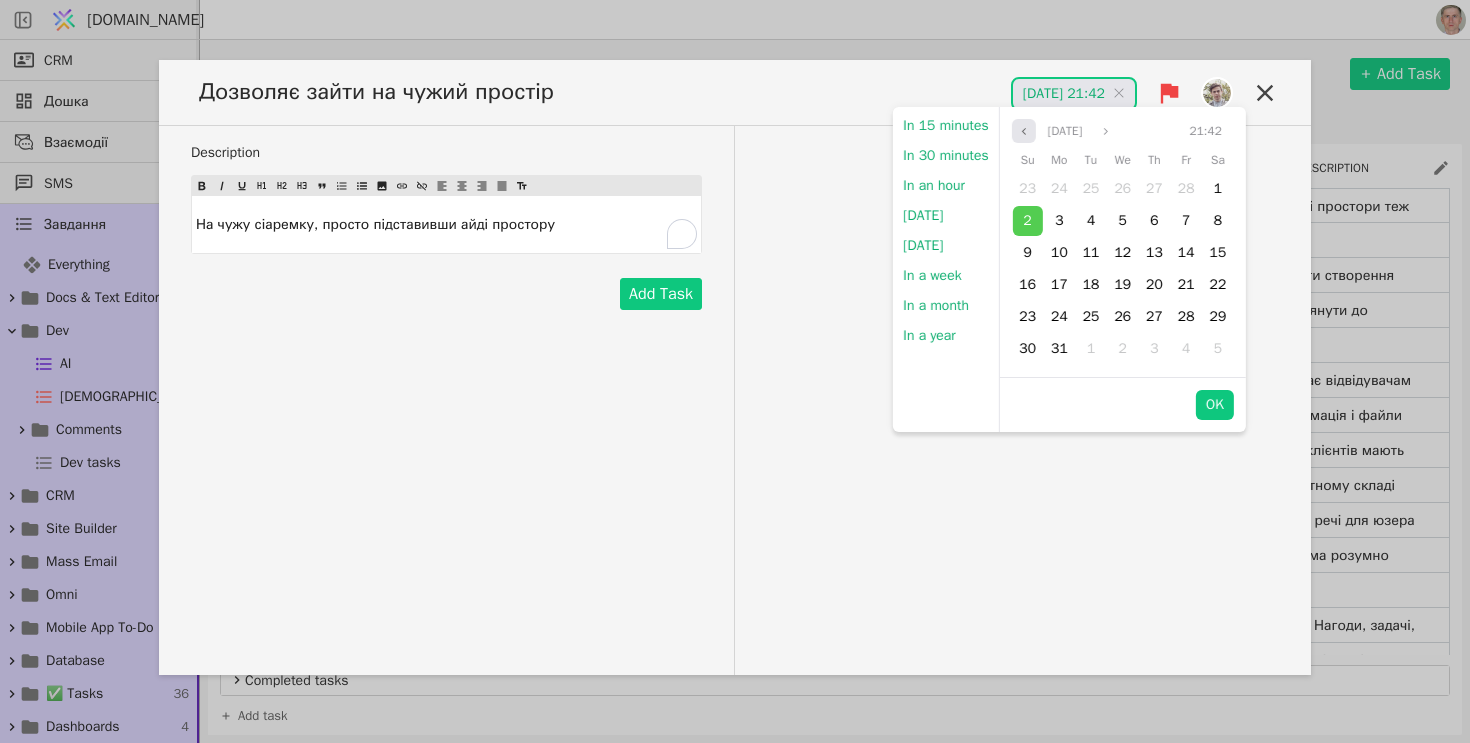 click at bounding box center (1024, 131) 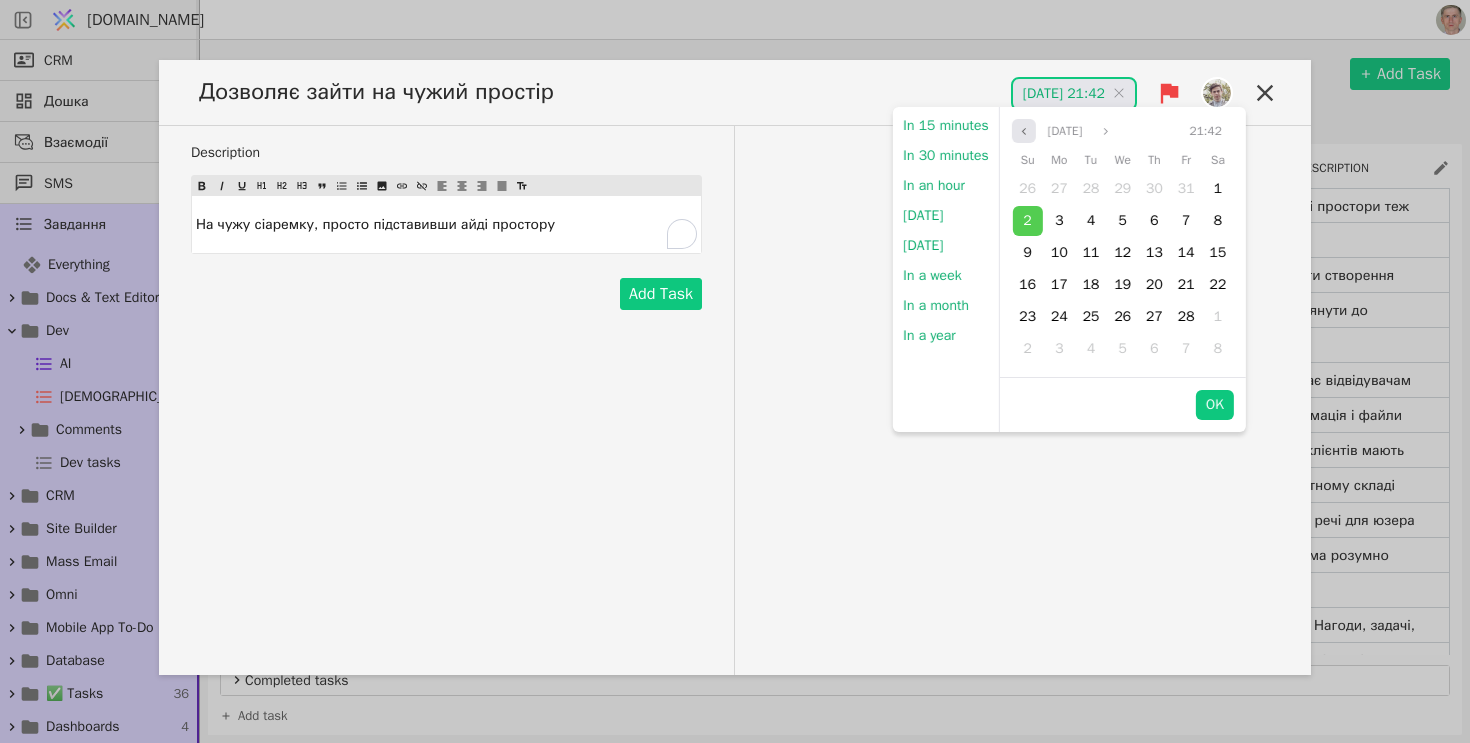 click at bounding box center (1024, 131) 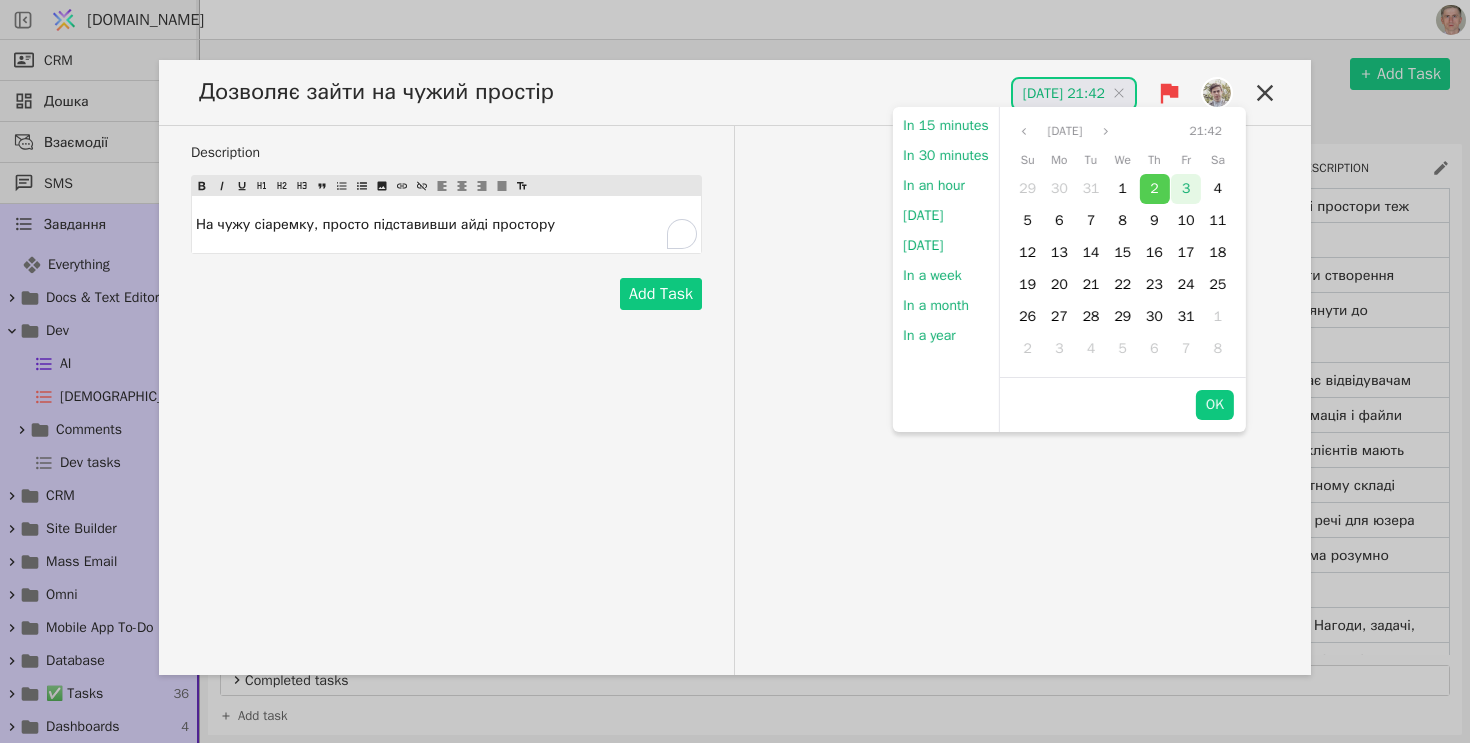 click on "3" at bounding box center (1186, 189) 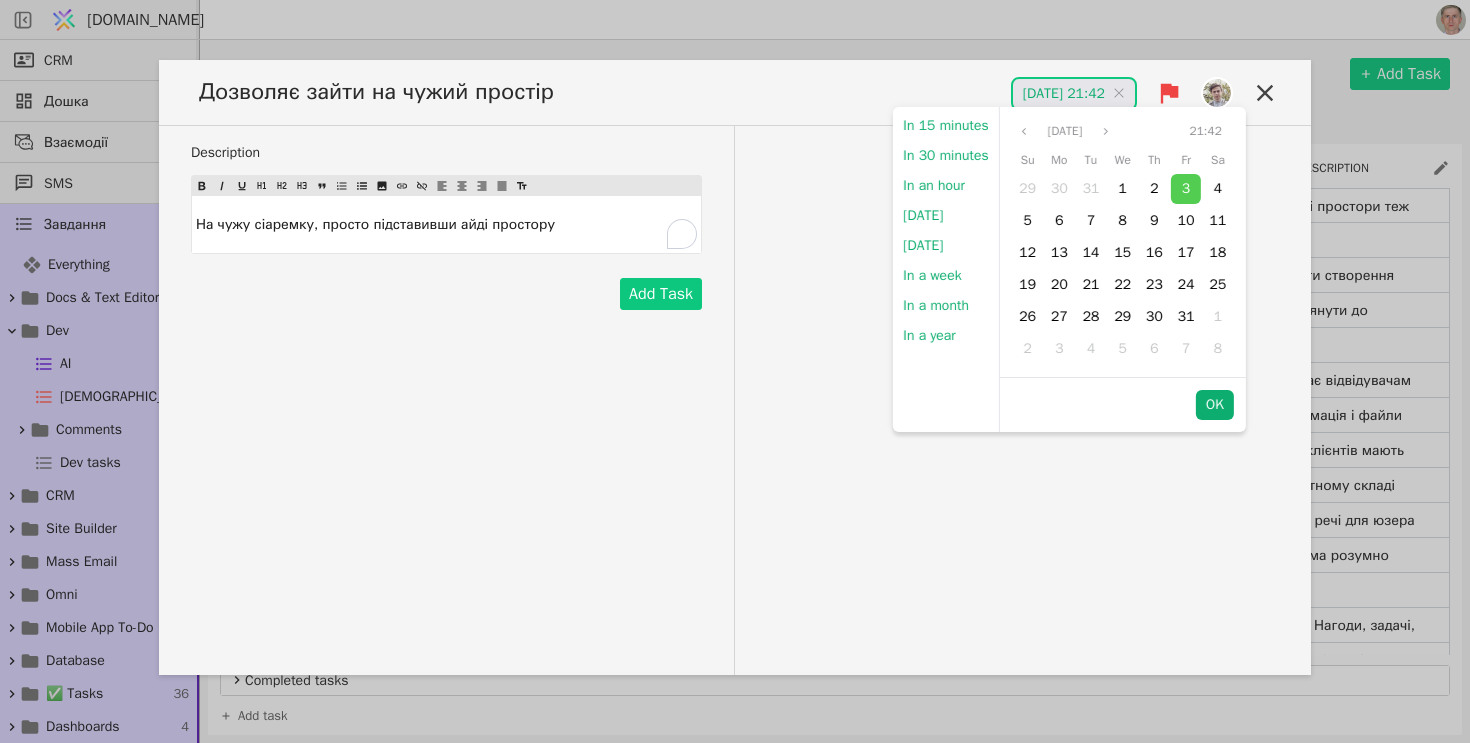click on "OK" at bounding box center (1215, 405) 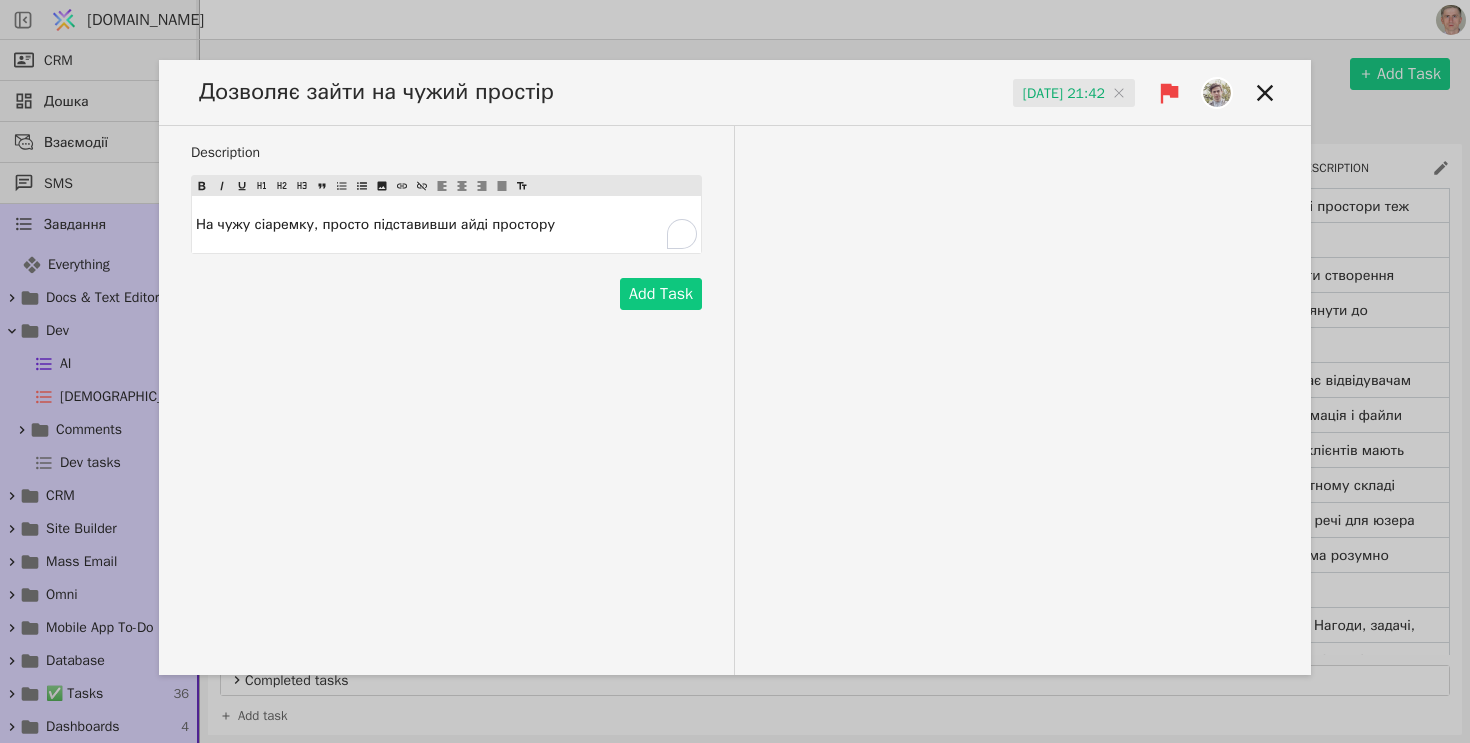 click 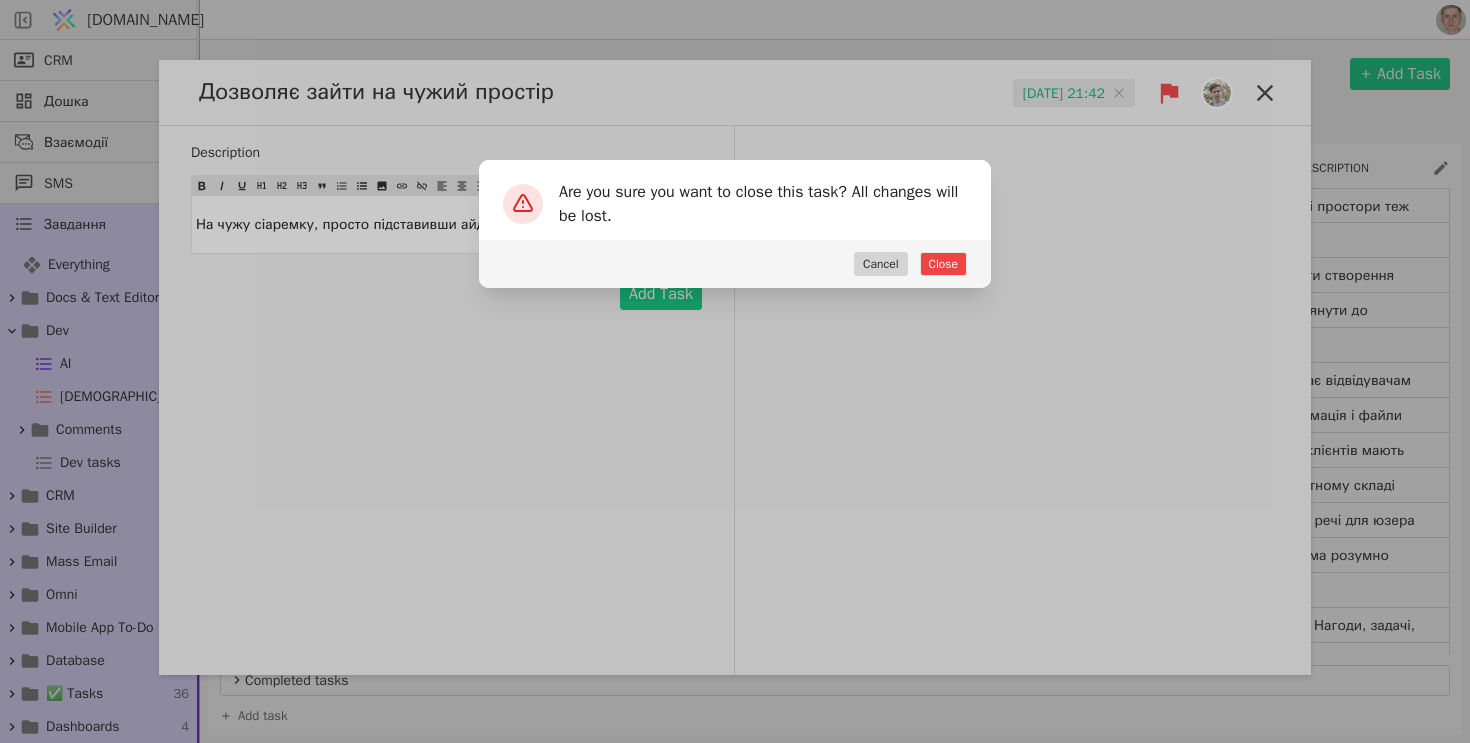 click on "Are you sure you want to close this task? All changes will be lost. Close Cancel" at bounding box center [735, 371] 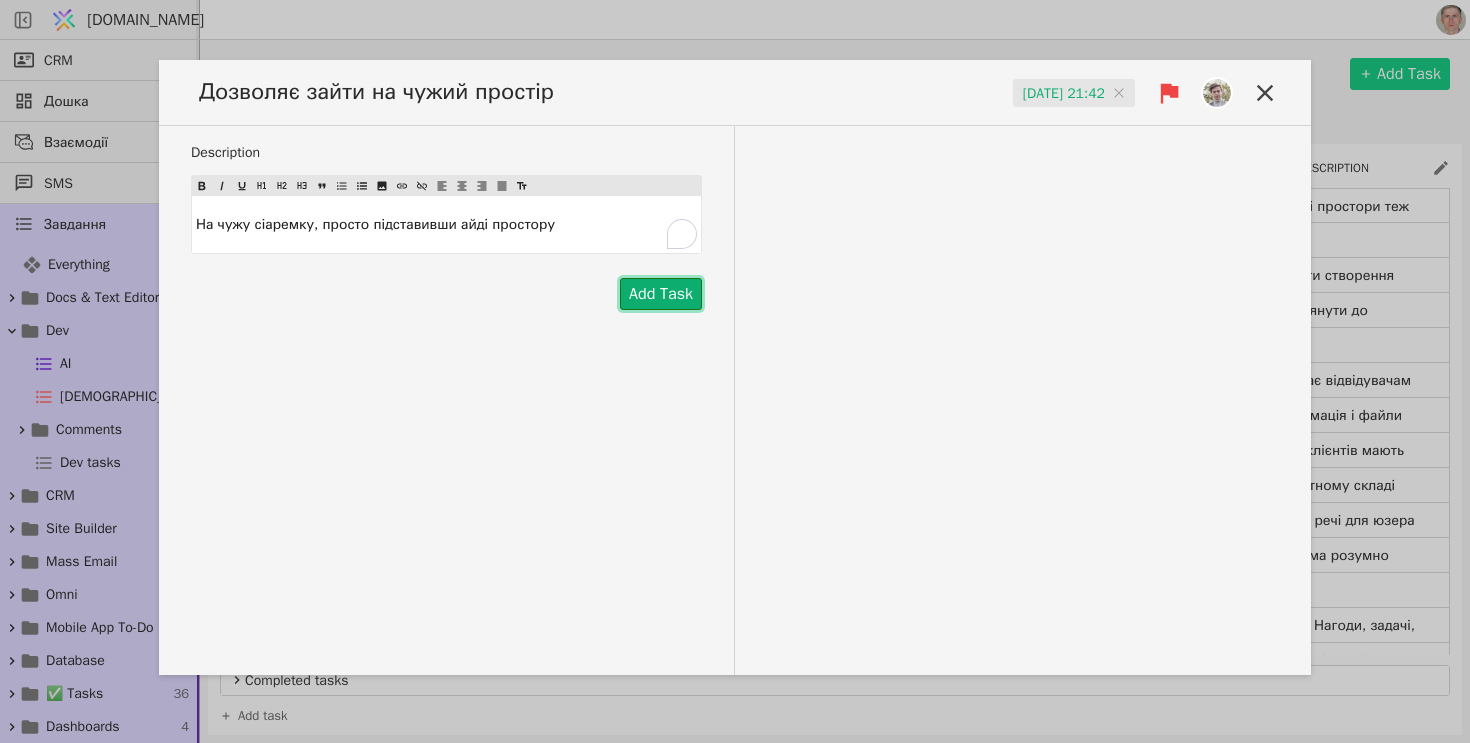 click on "Add Task" at bounding box center [661, 294] 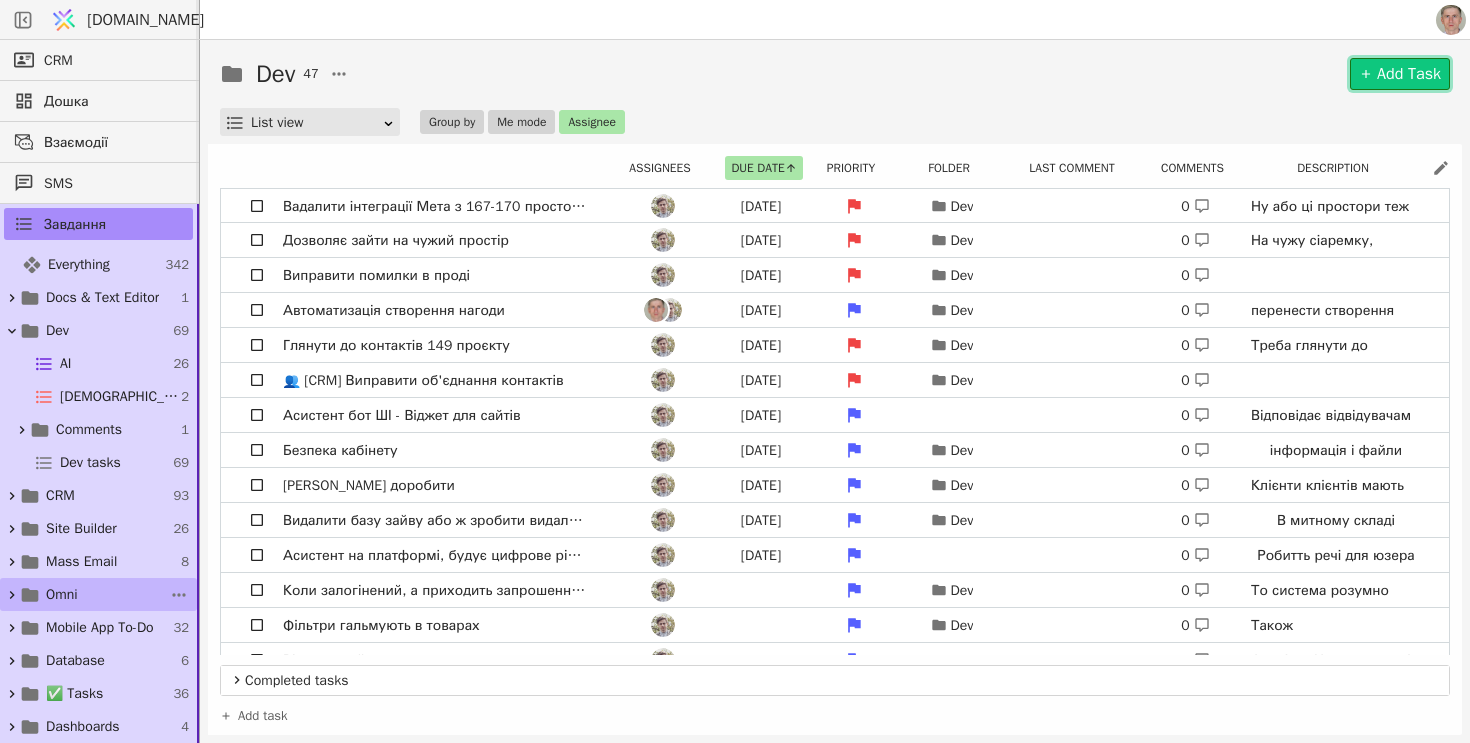 click on "Omni 26" at bounding box center (98, 594) 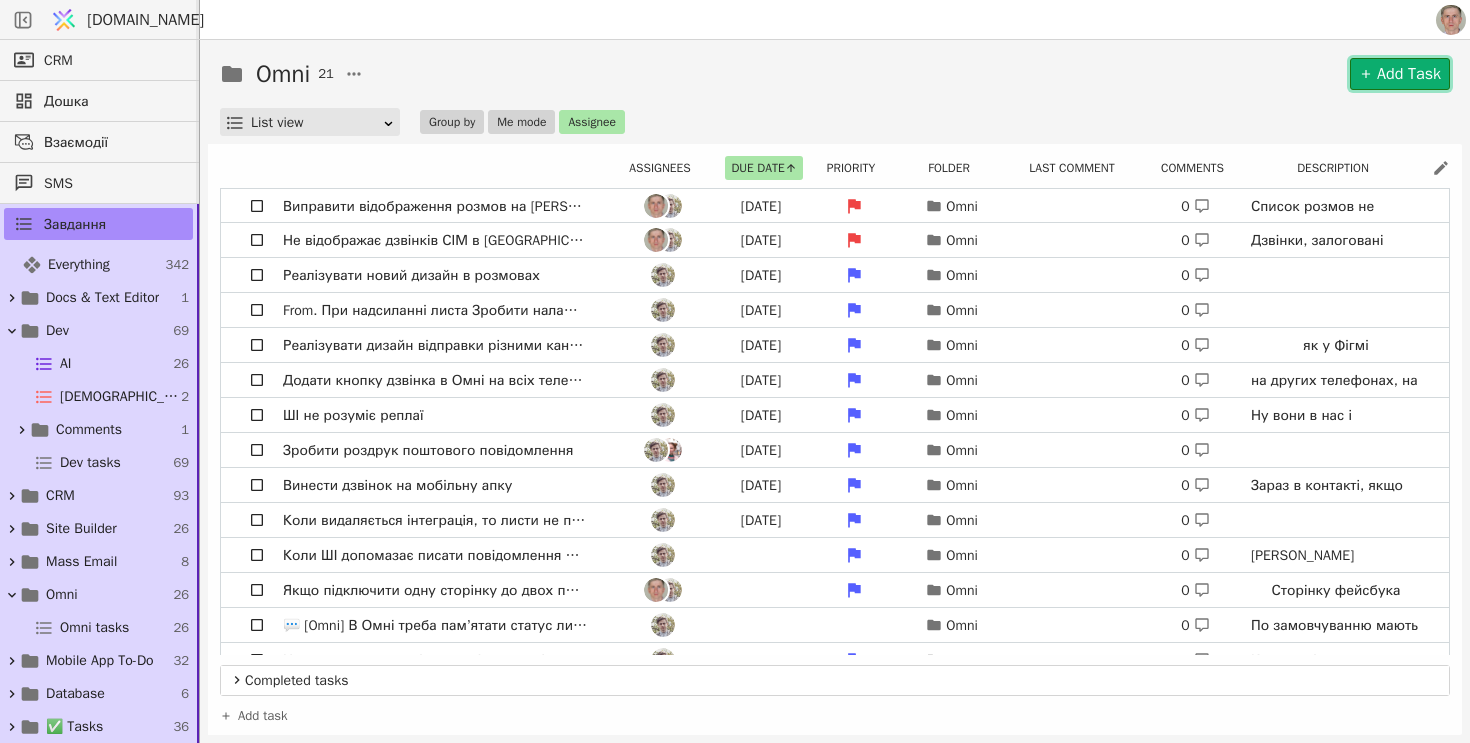 click on "Add Task" at bounding box center [1400, 74] 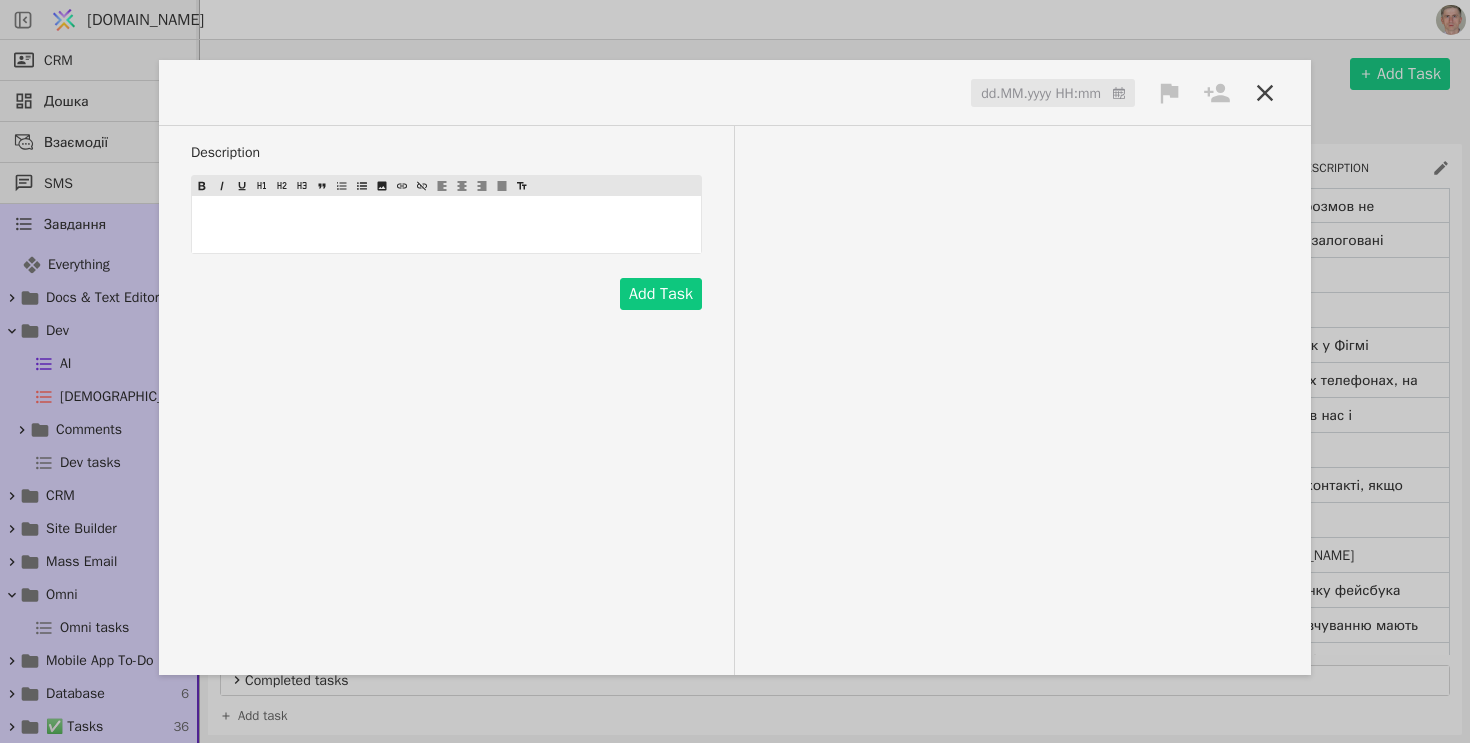 click on "﻿" at bounding box center (446, 224) 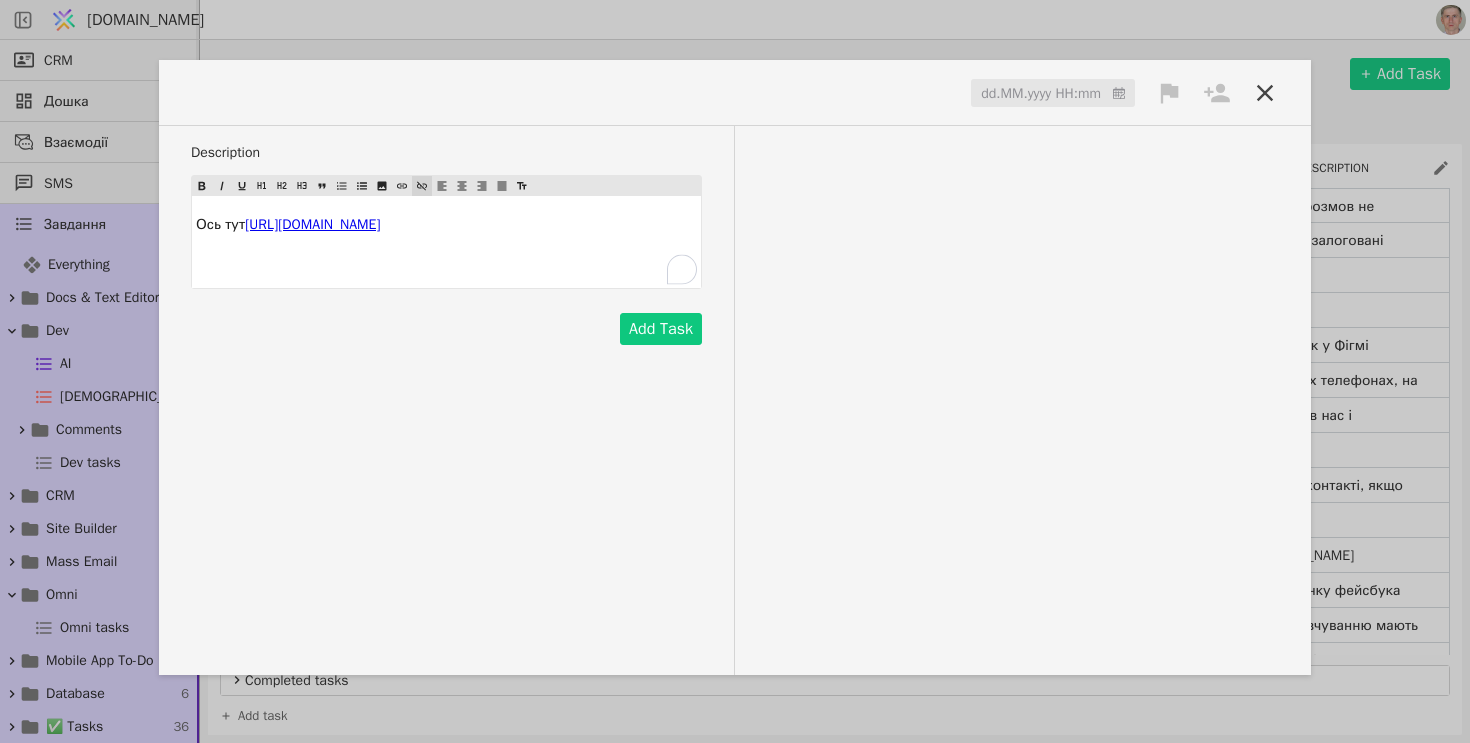 click 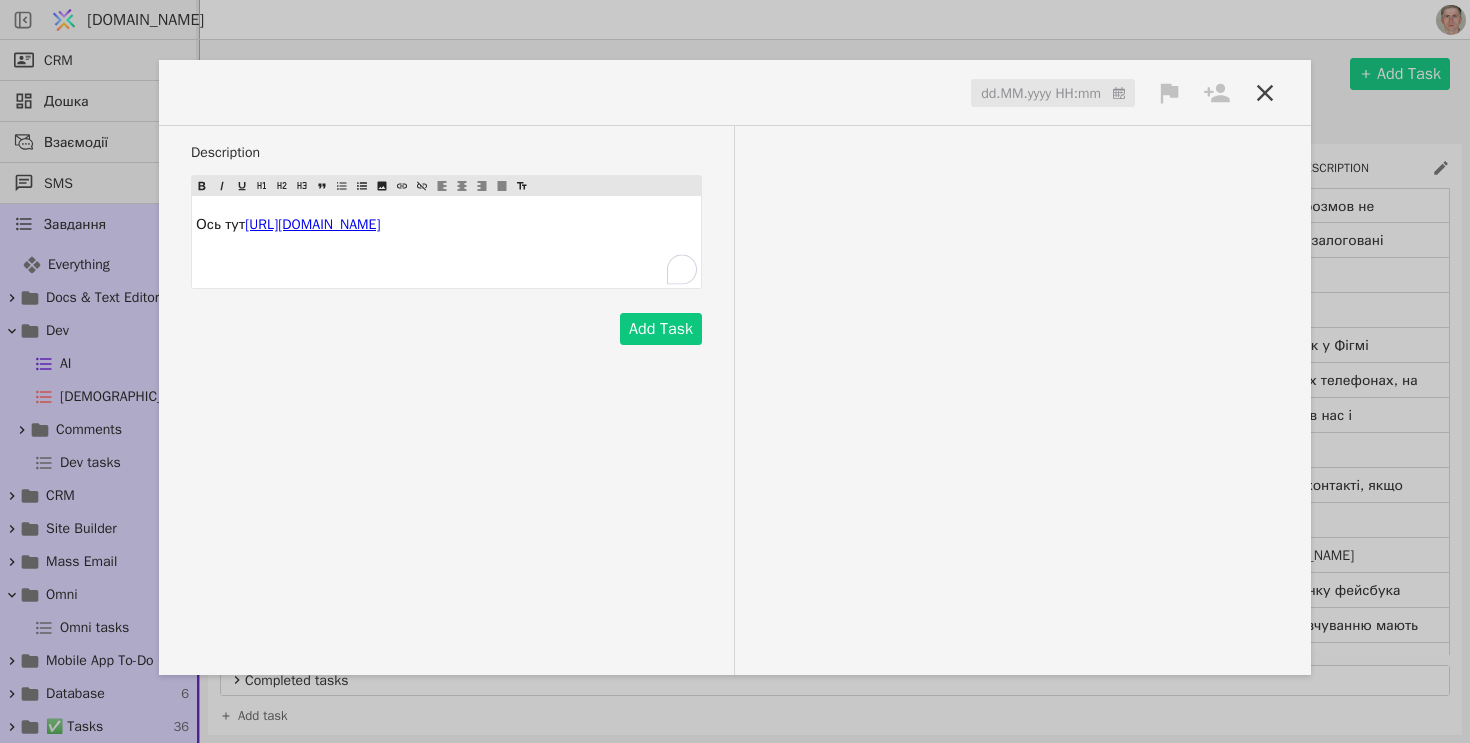 click on "Ось тут  $   https://app.svit.one/uk/projects/283/omni-channel $   ﻿ ﻿" at bounding box center (446, 242) 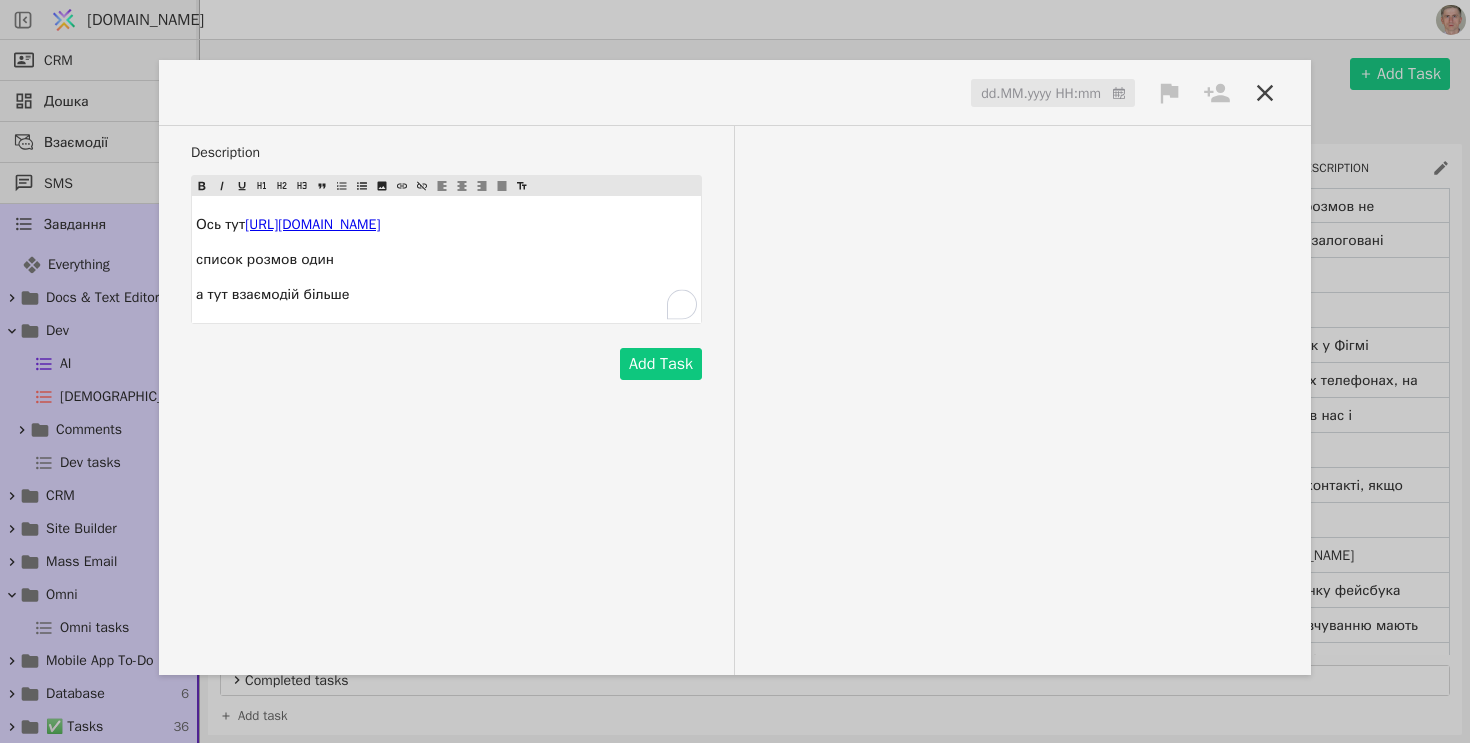 click on "а тут взаємодій більше" at bounding box center [272, 294] 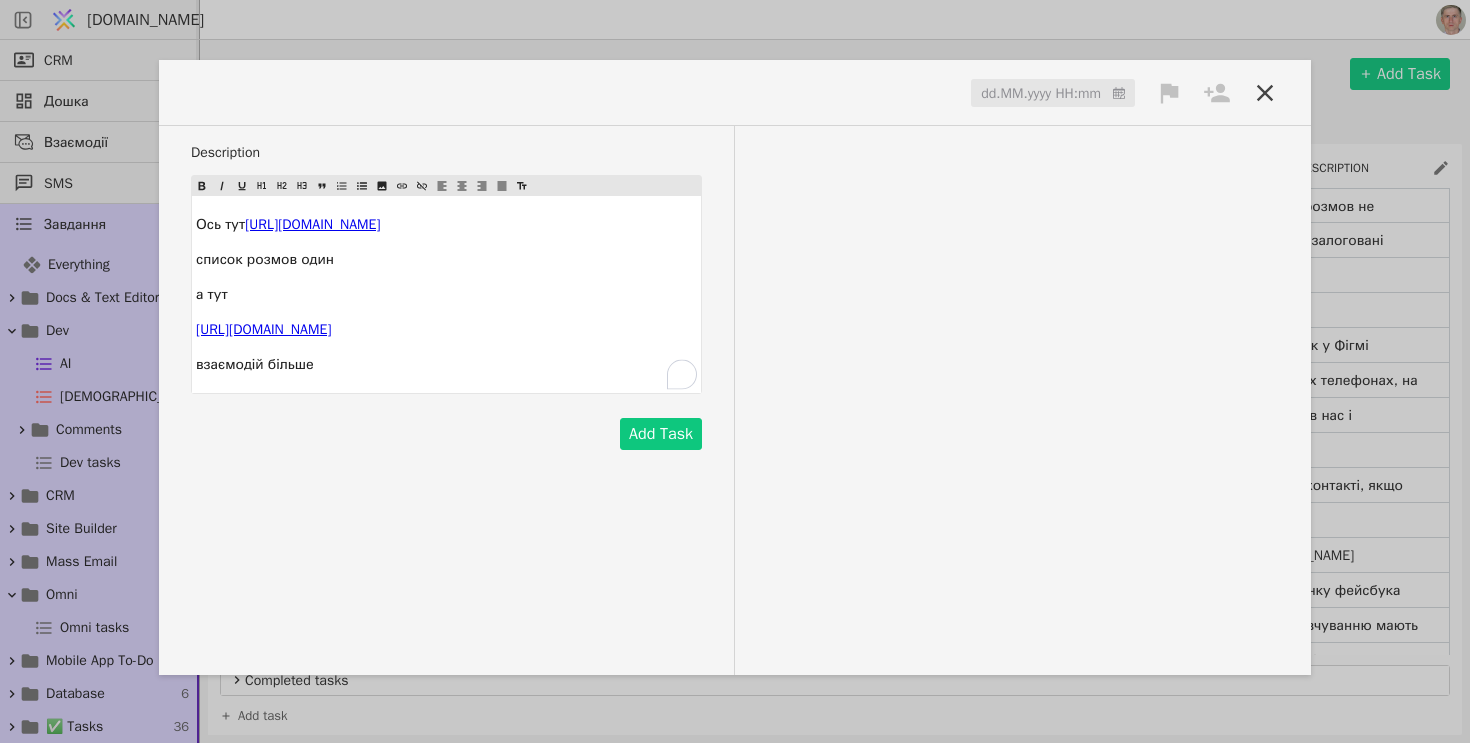 click on "взаємодій більше" at bounding box center (446, 364) 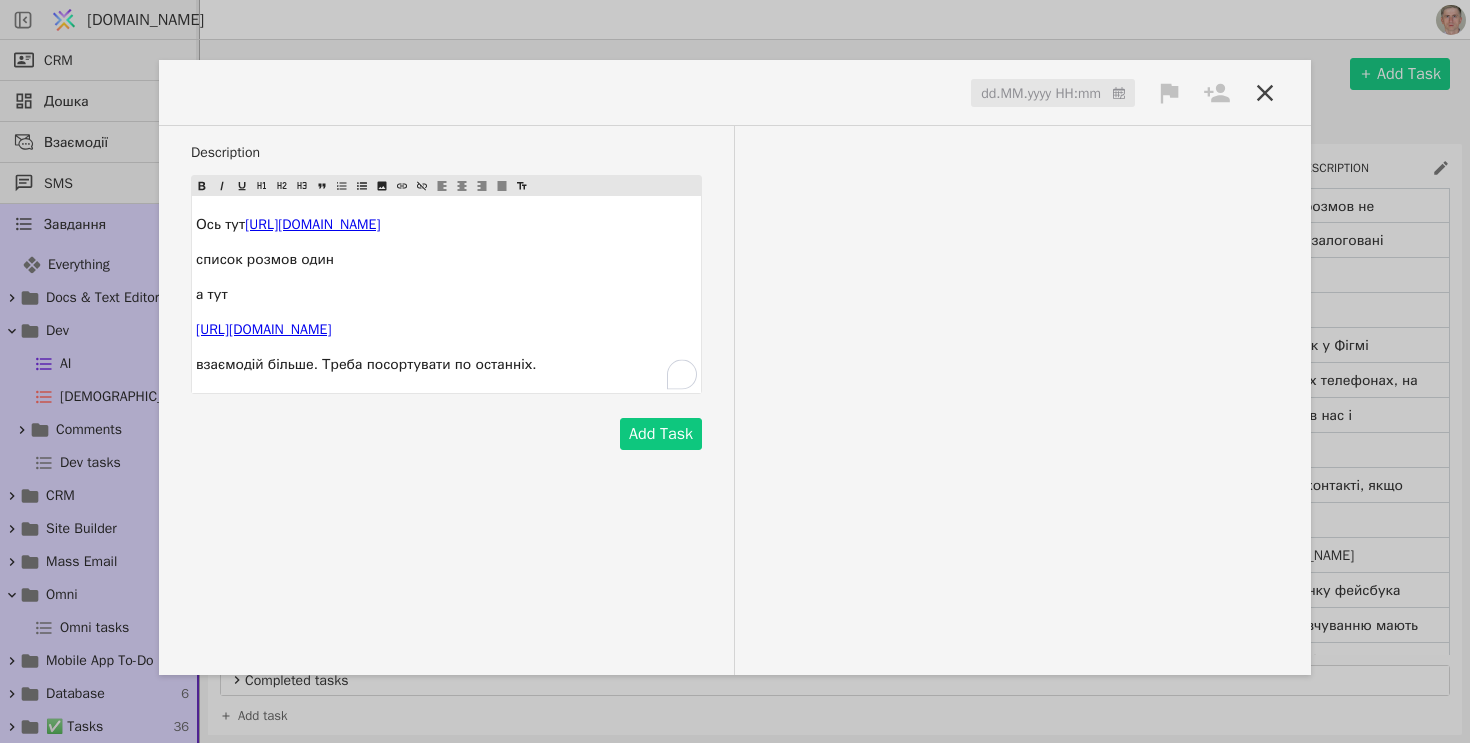 click at bounding box center (1053, 94) 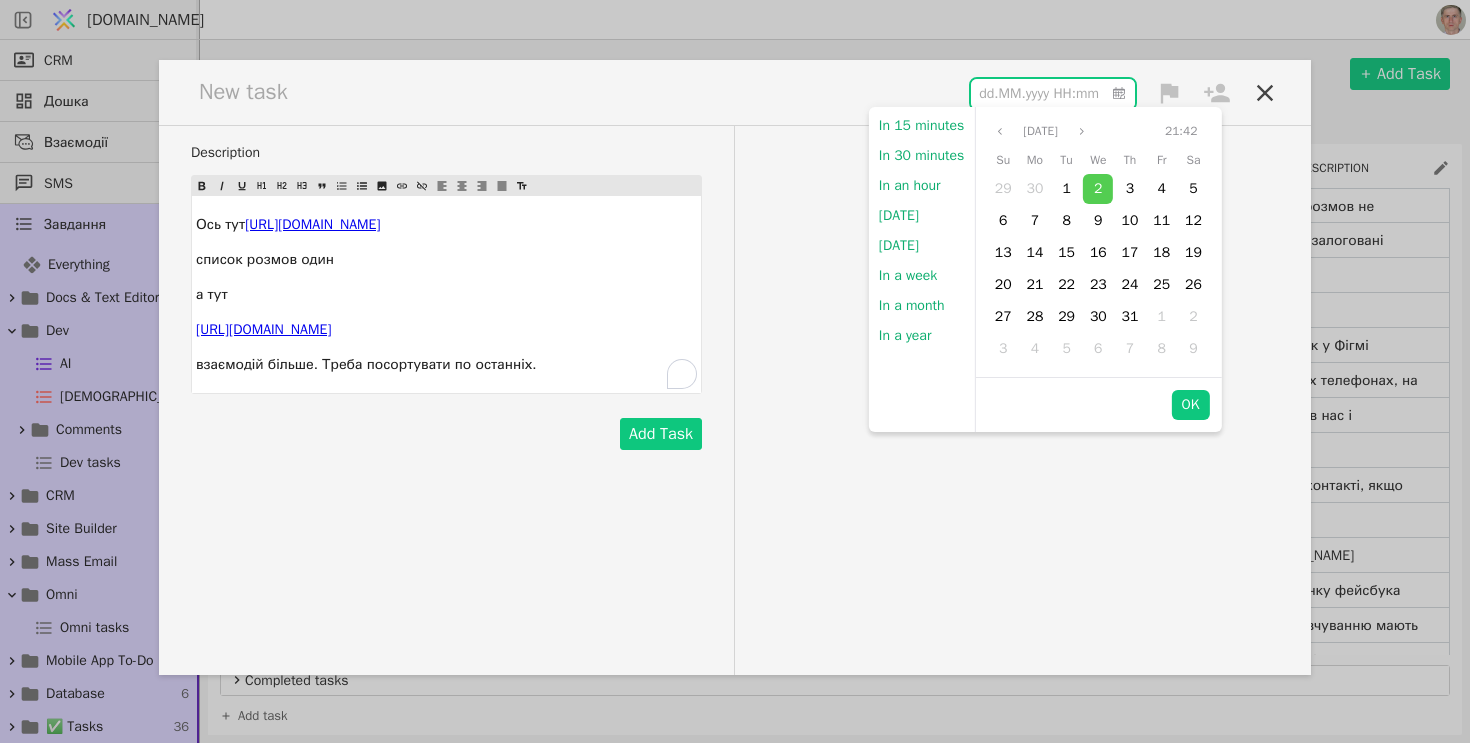click at bounding box center (251, 92) 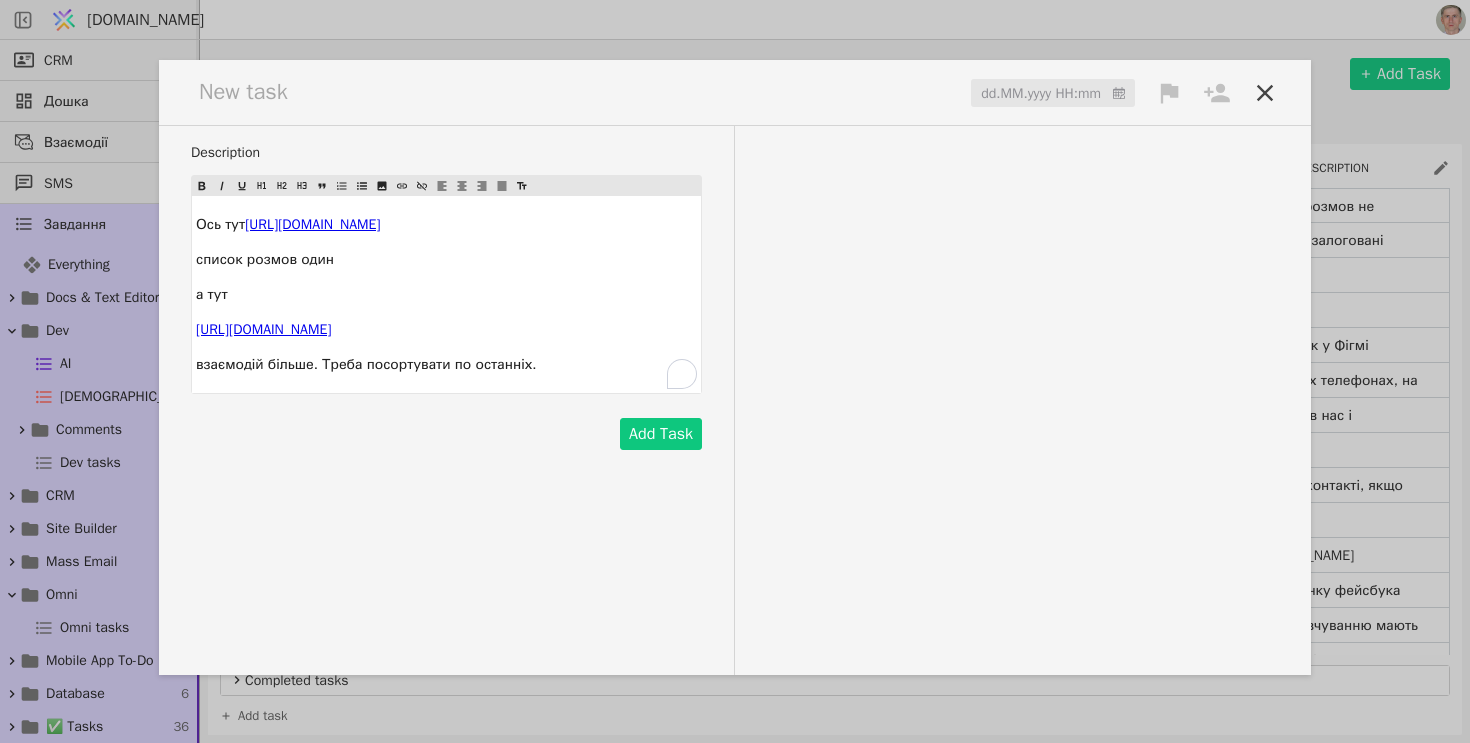 click at bounding box center [251, 92] 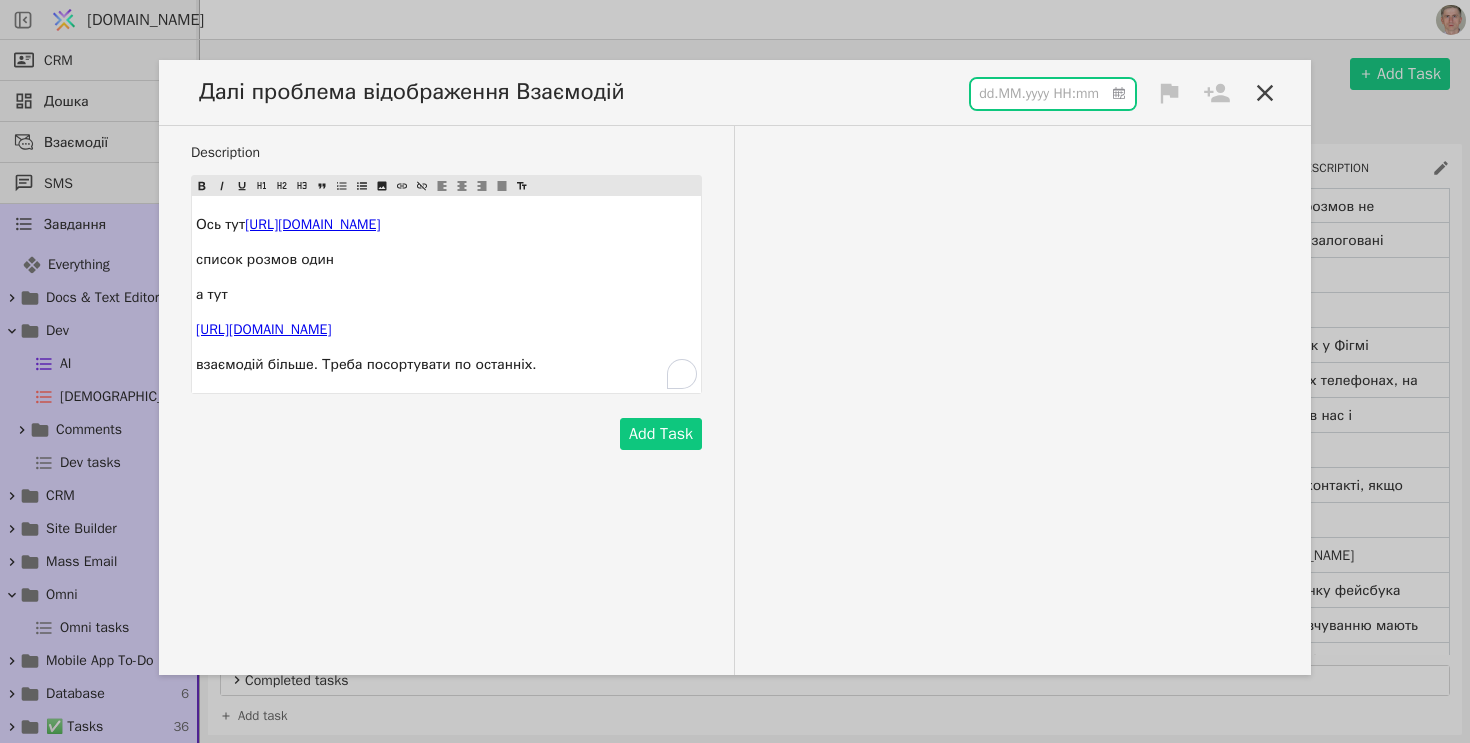 click at bounding box center [1053, 94] 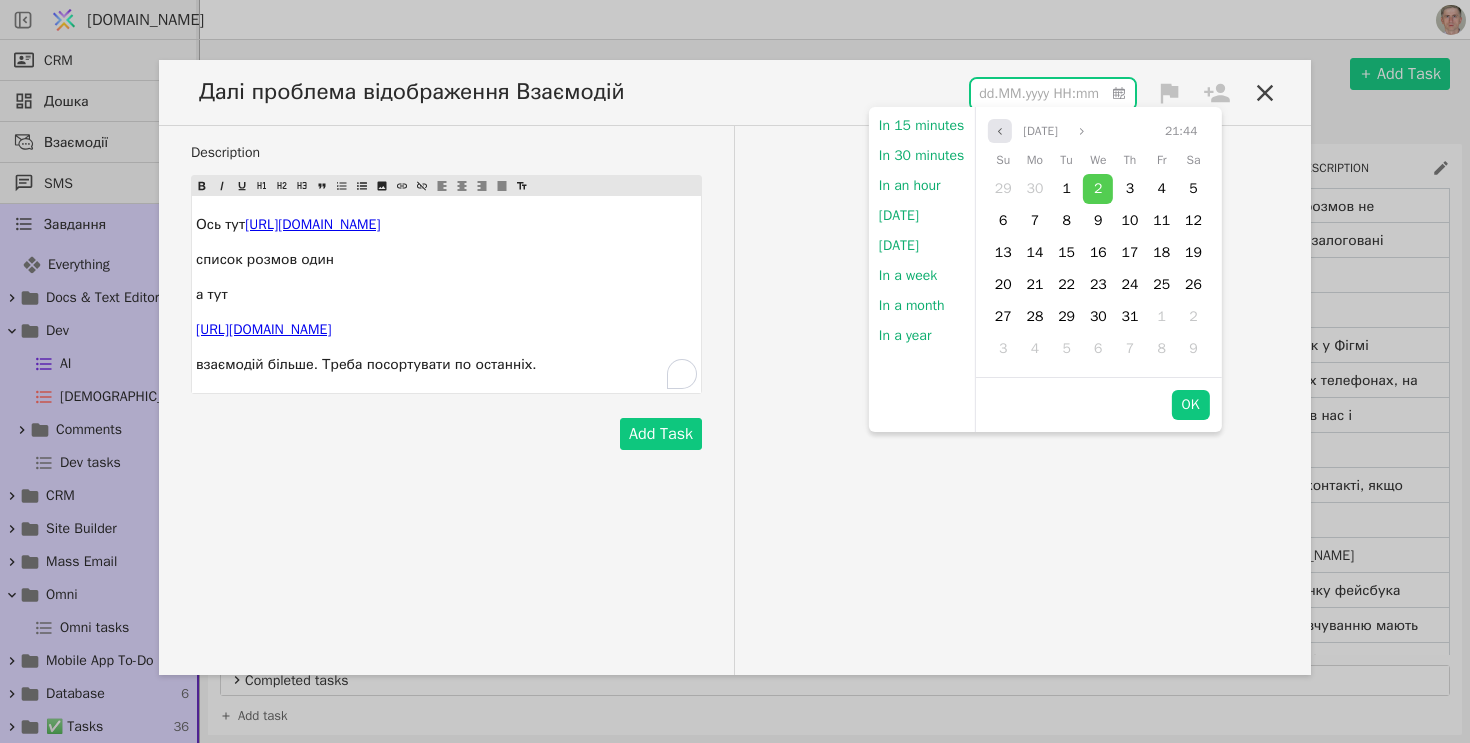 click 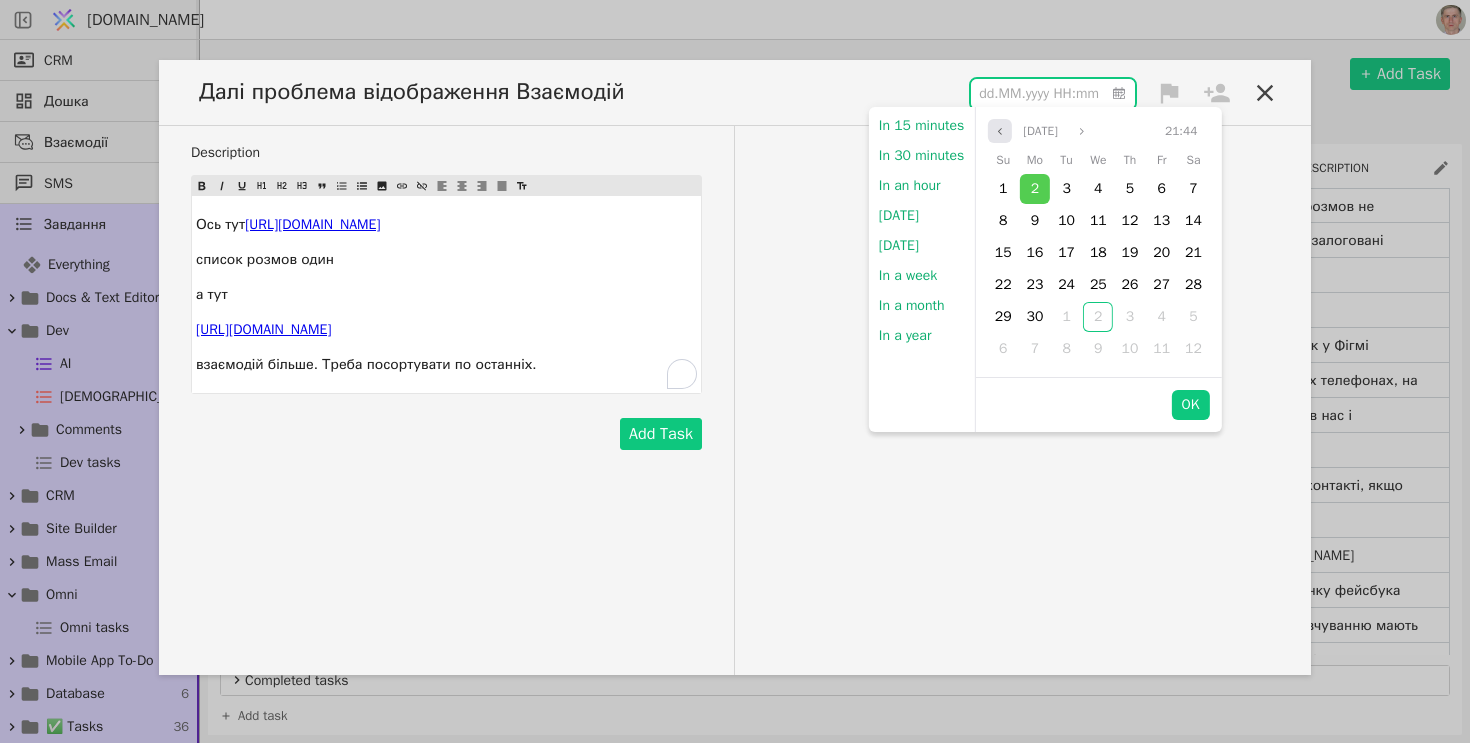 click 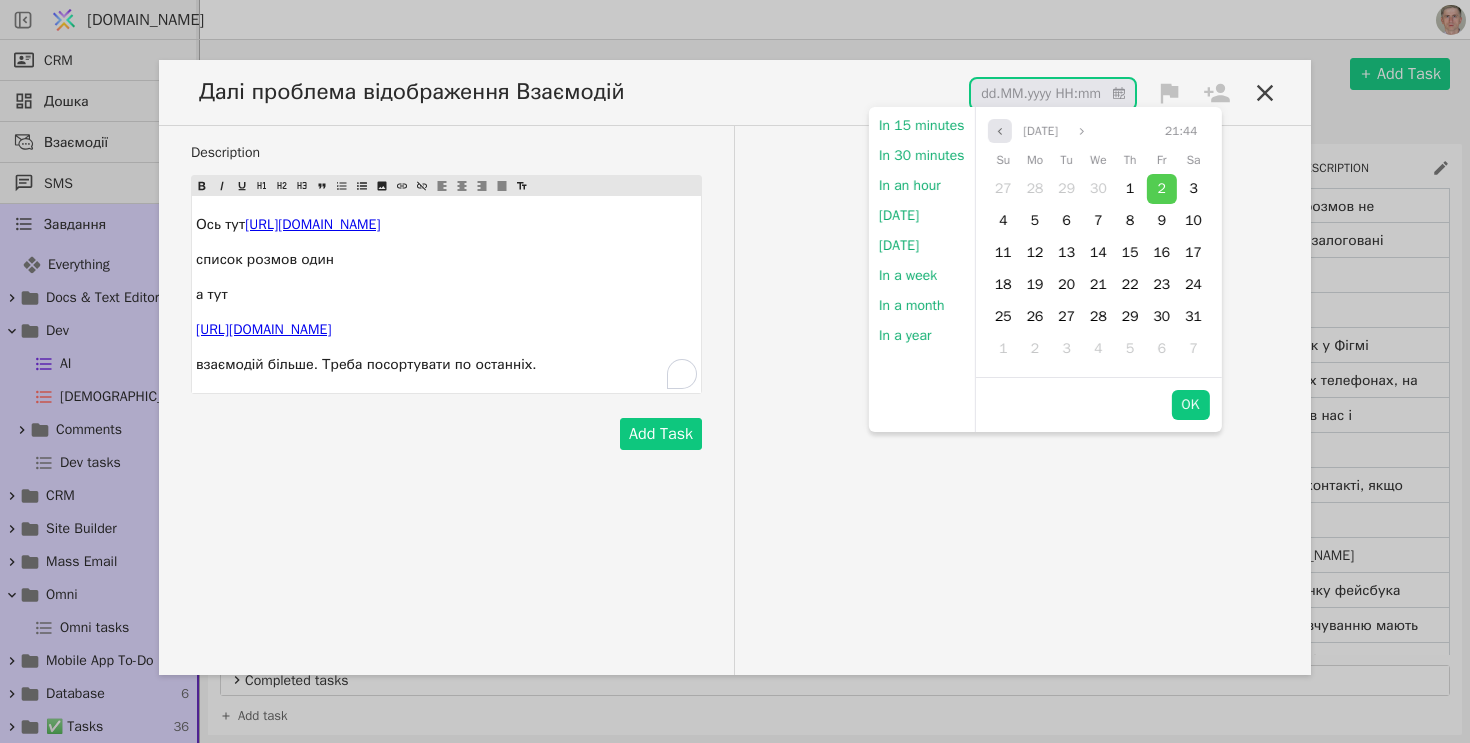 click 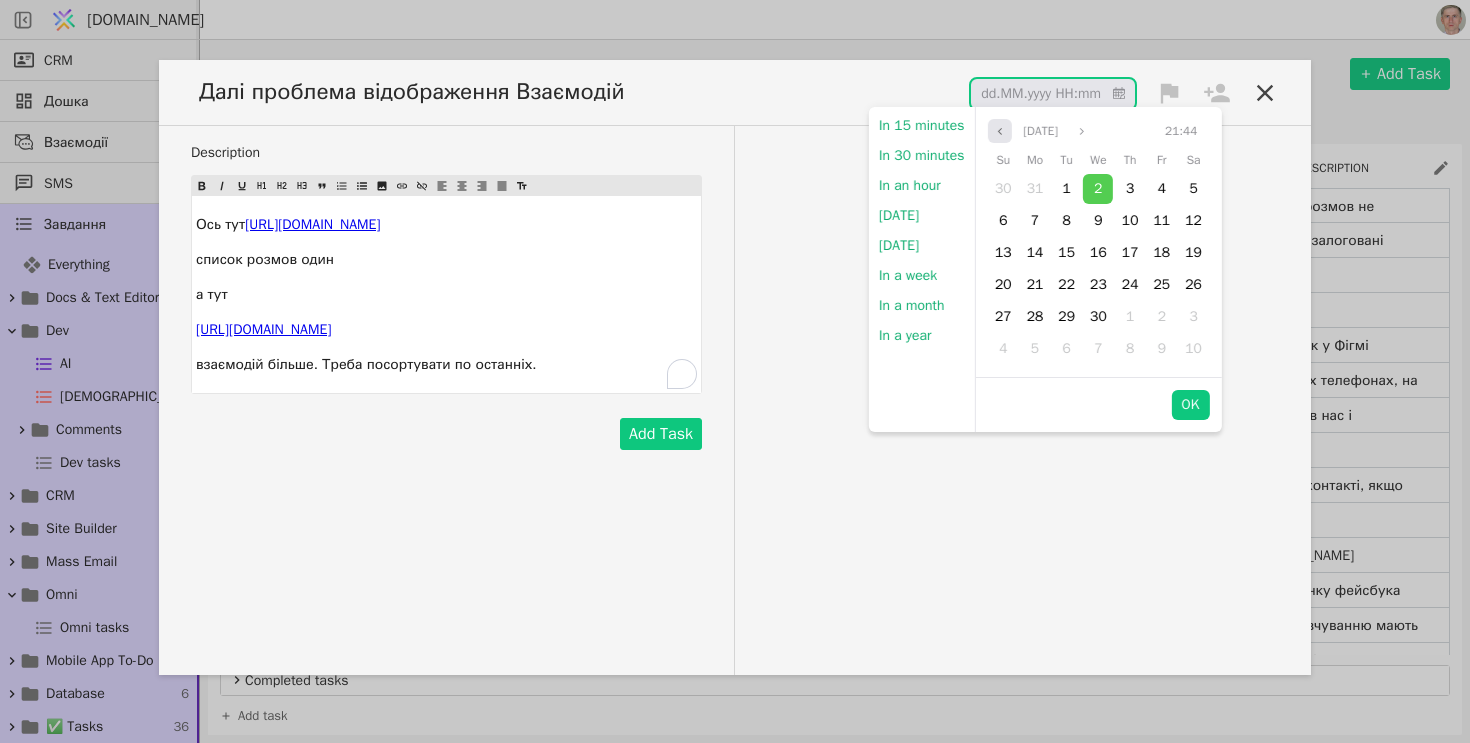 click 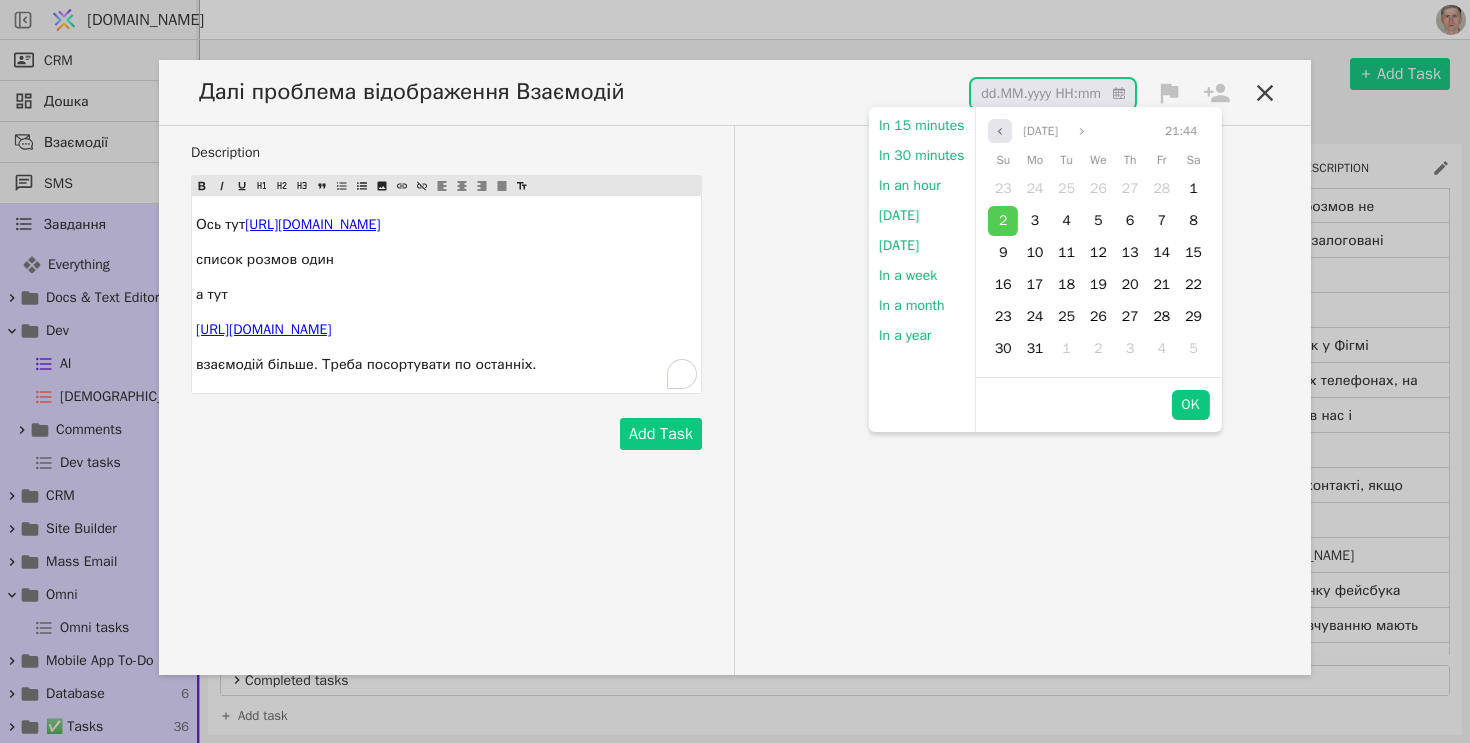 click 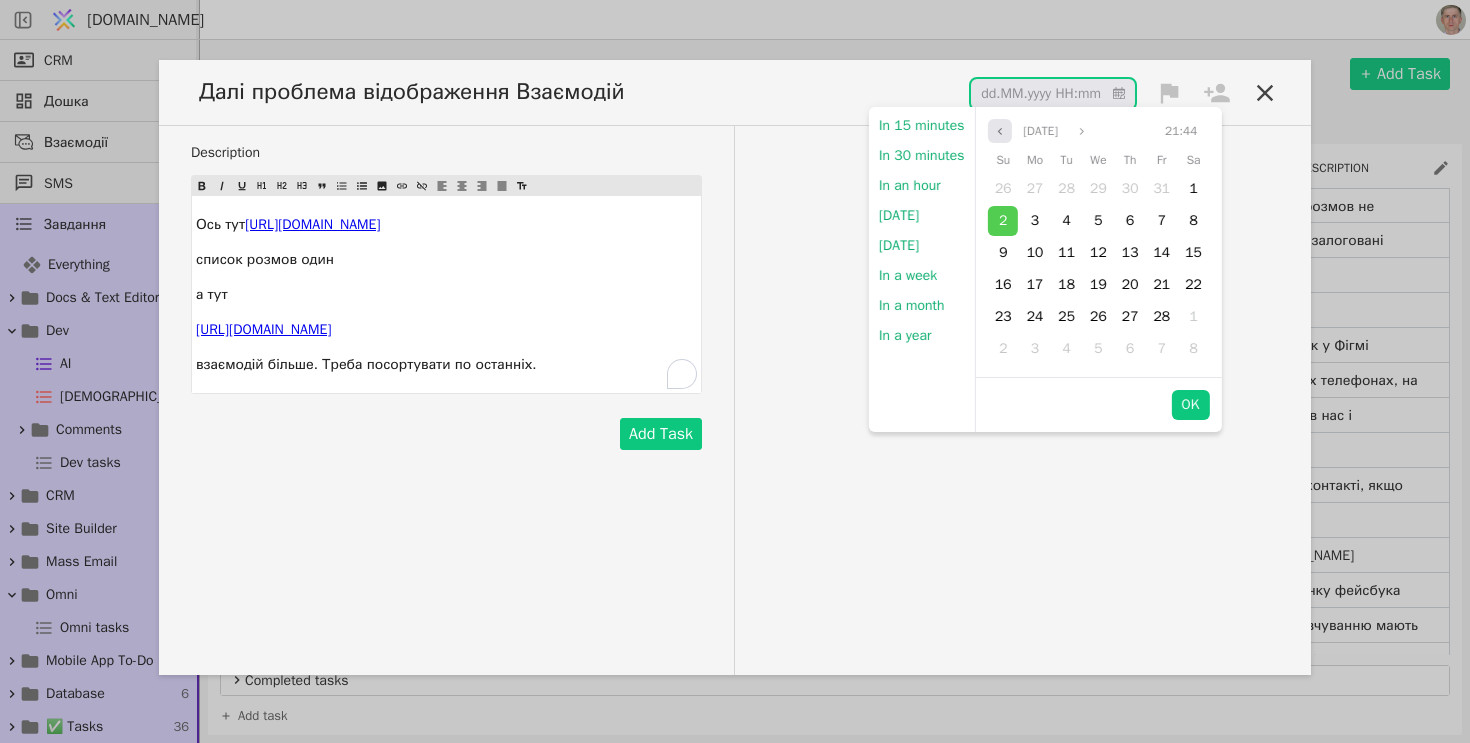 click 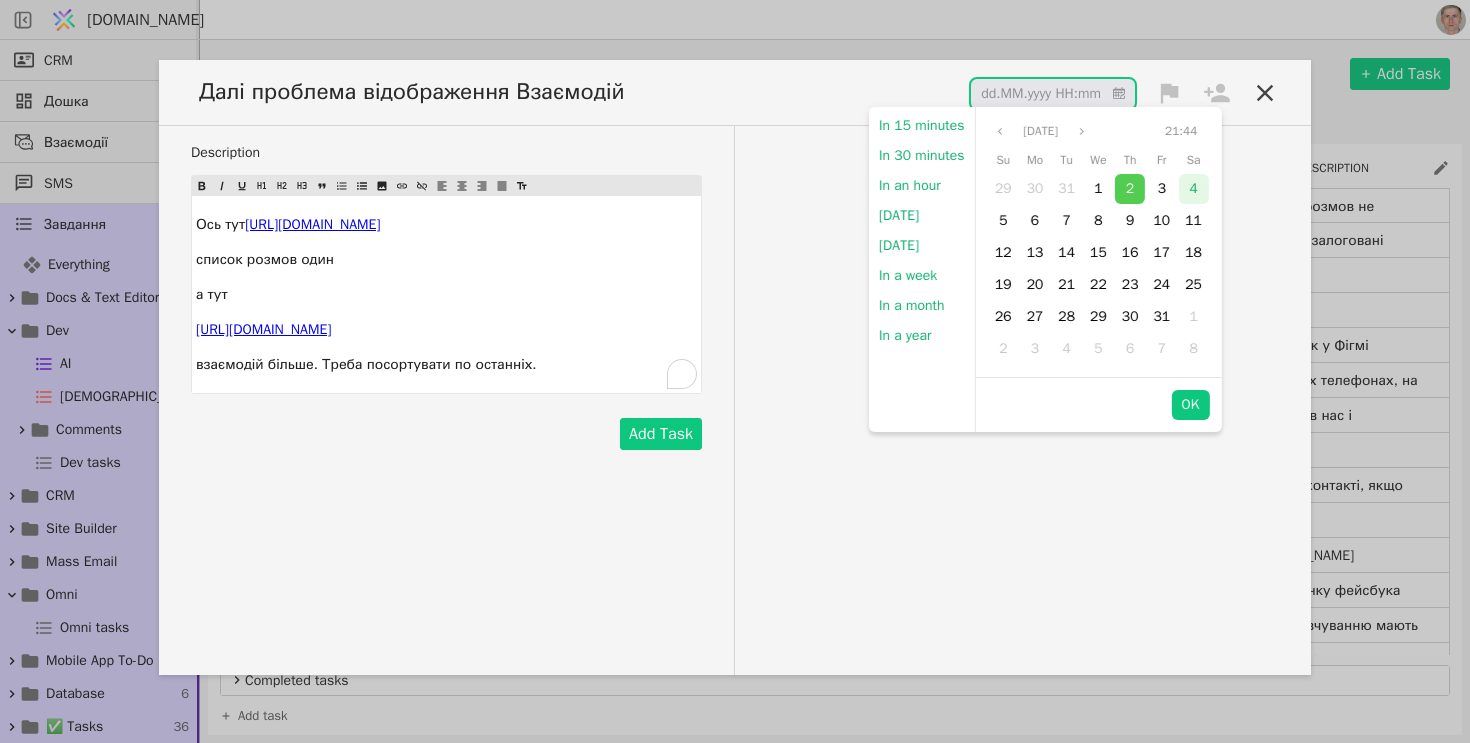 click on "4" at bounding box center [1193, 188] 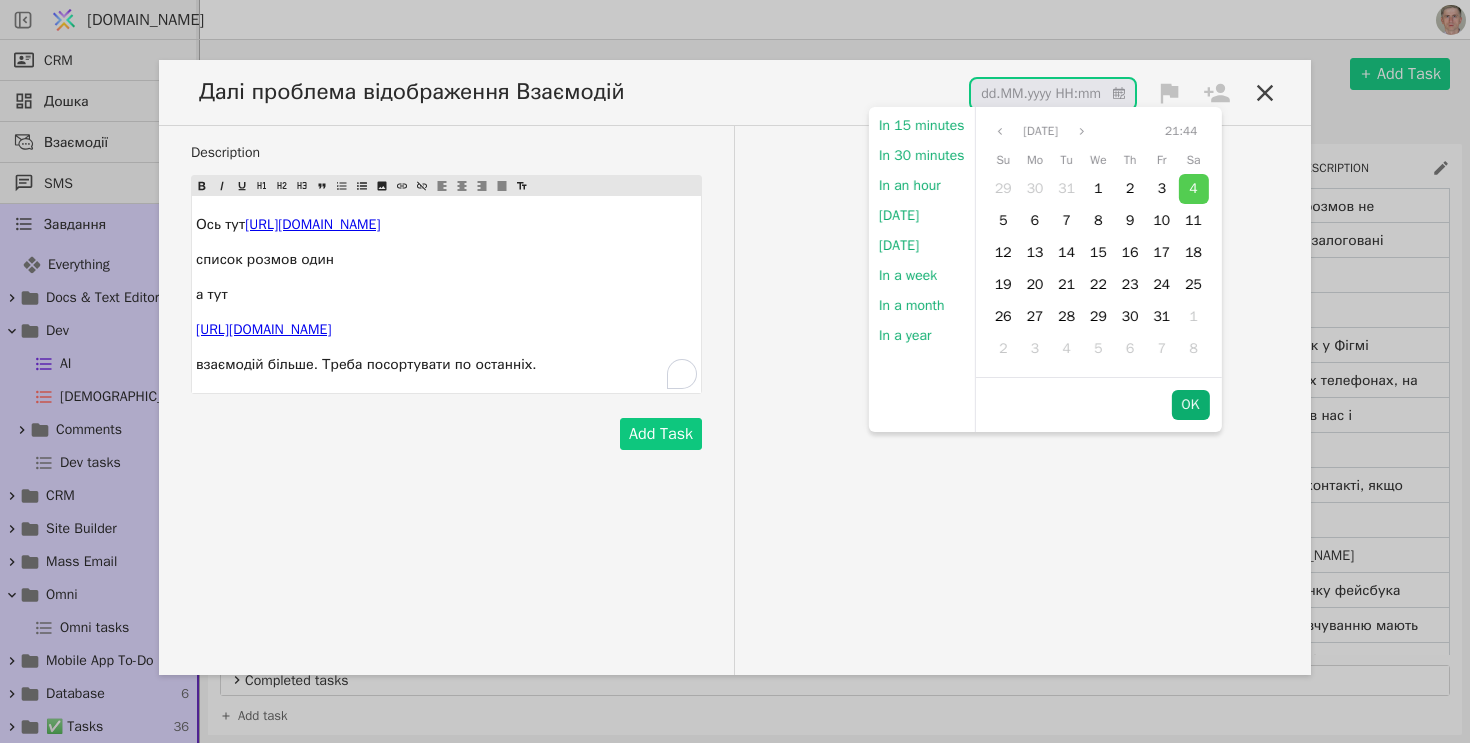 click on "OK" at bounding box center [1190, 405] 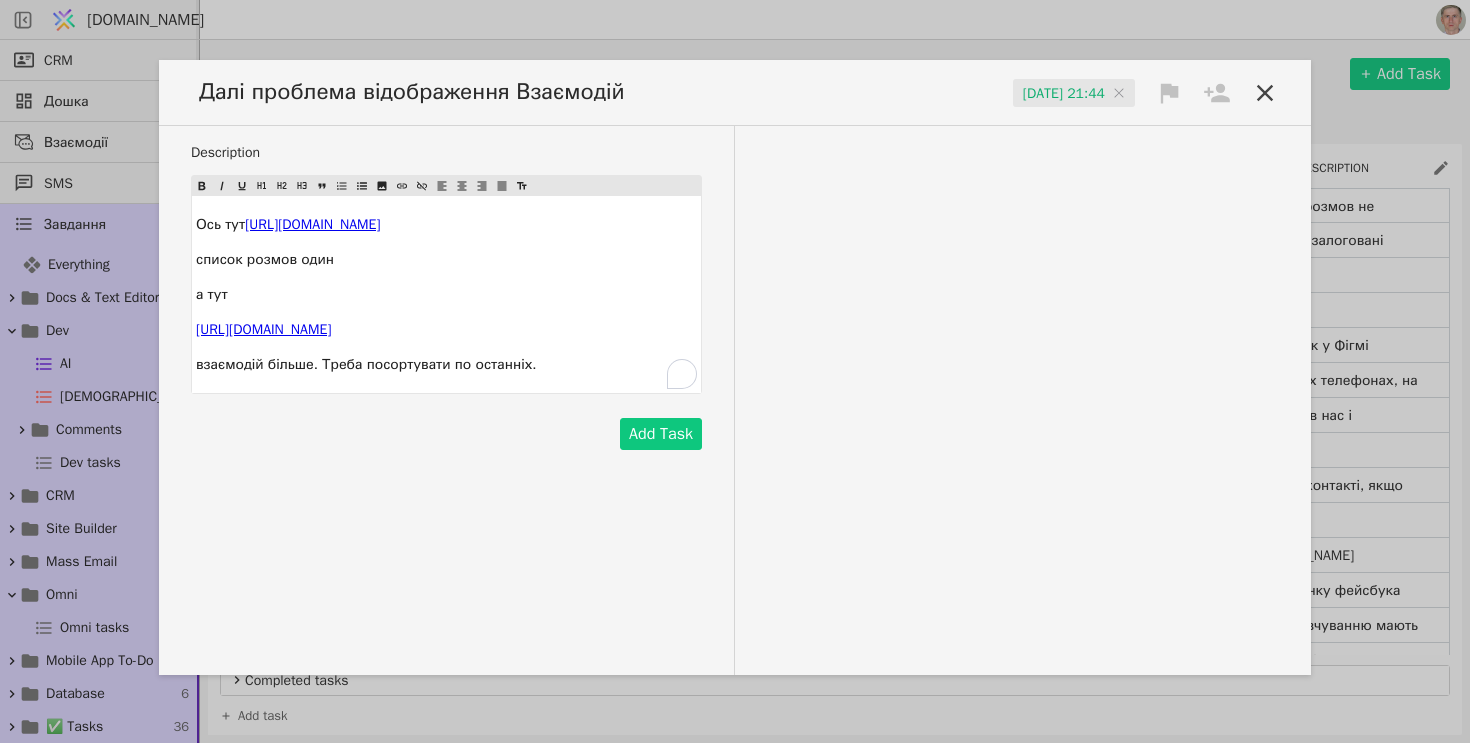 click 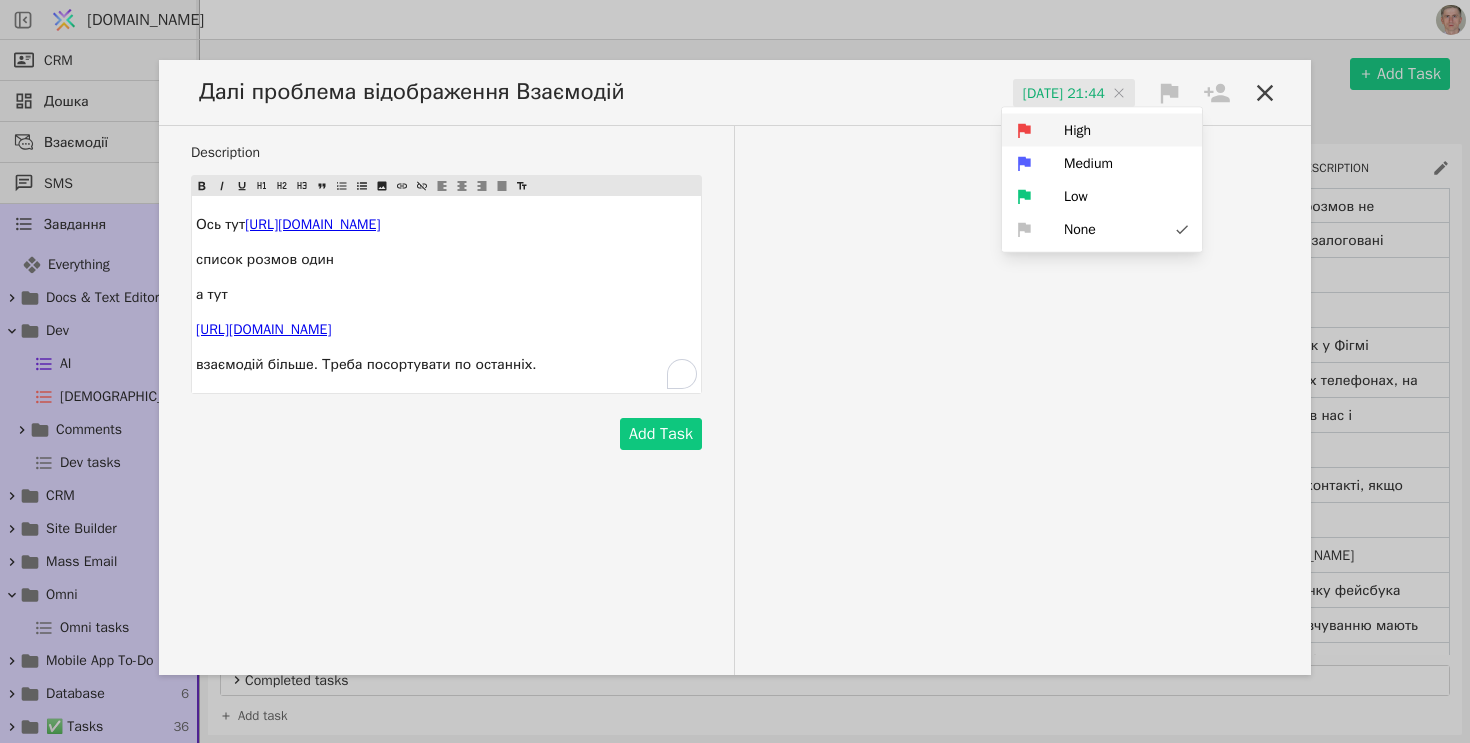 click on "High" at bounding box center (1077, 130) 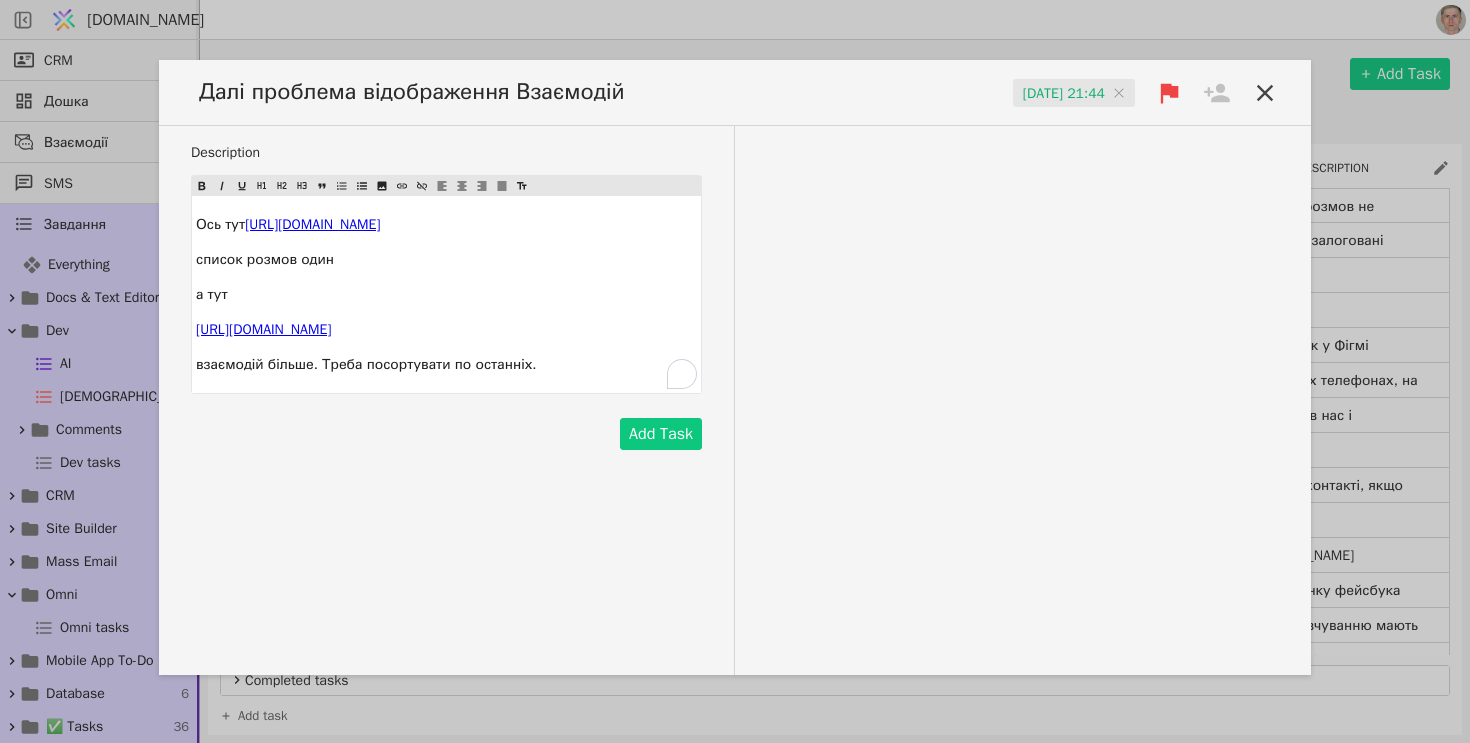 click 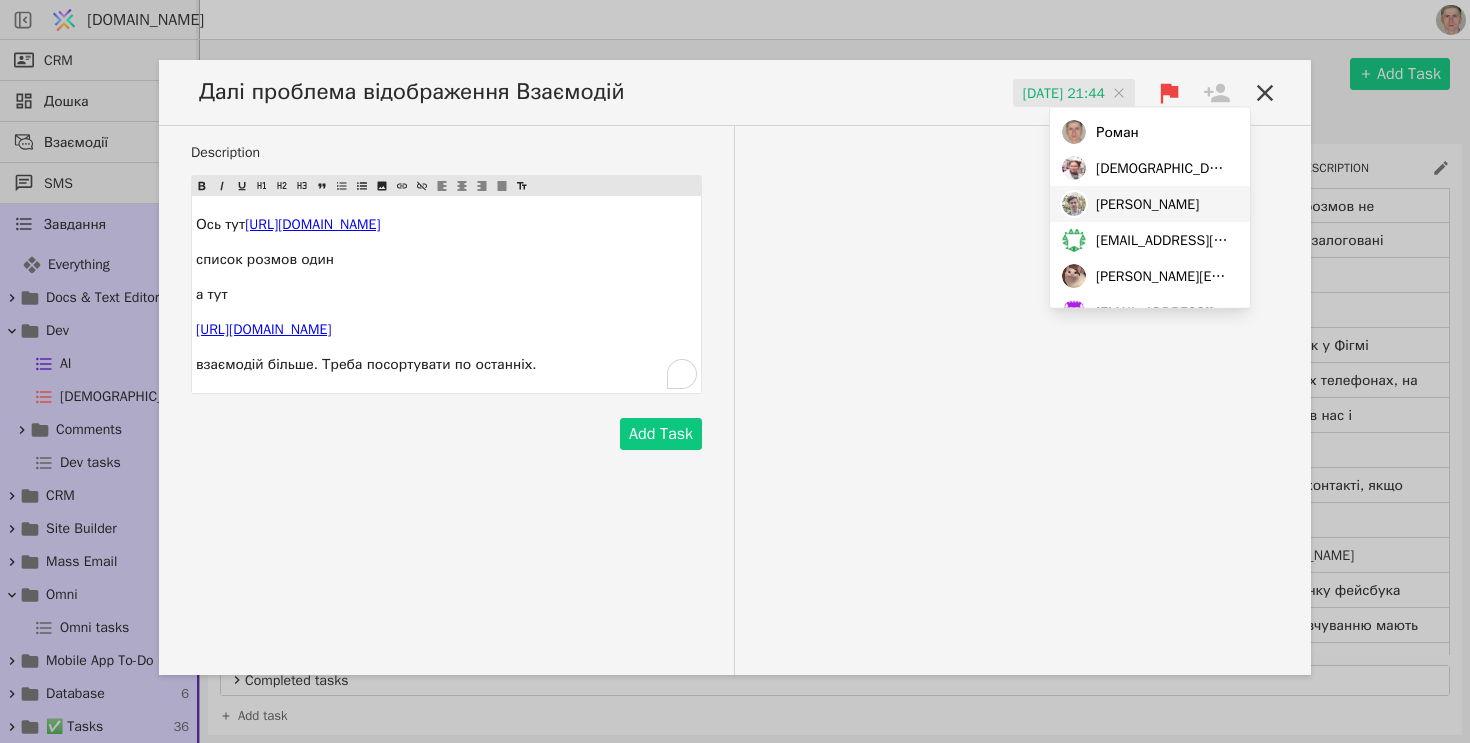 click on "Adam" at bounding box center [1147, 203] 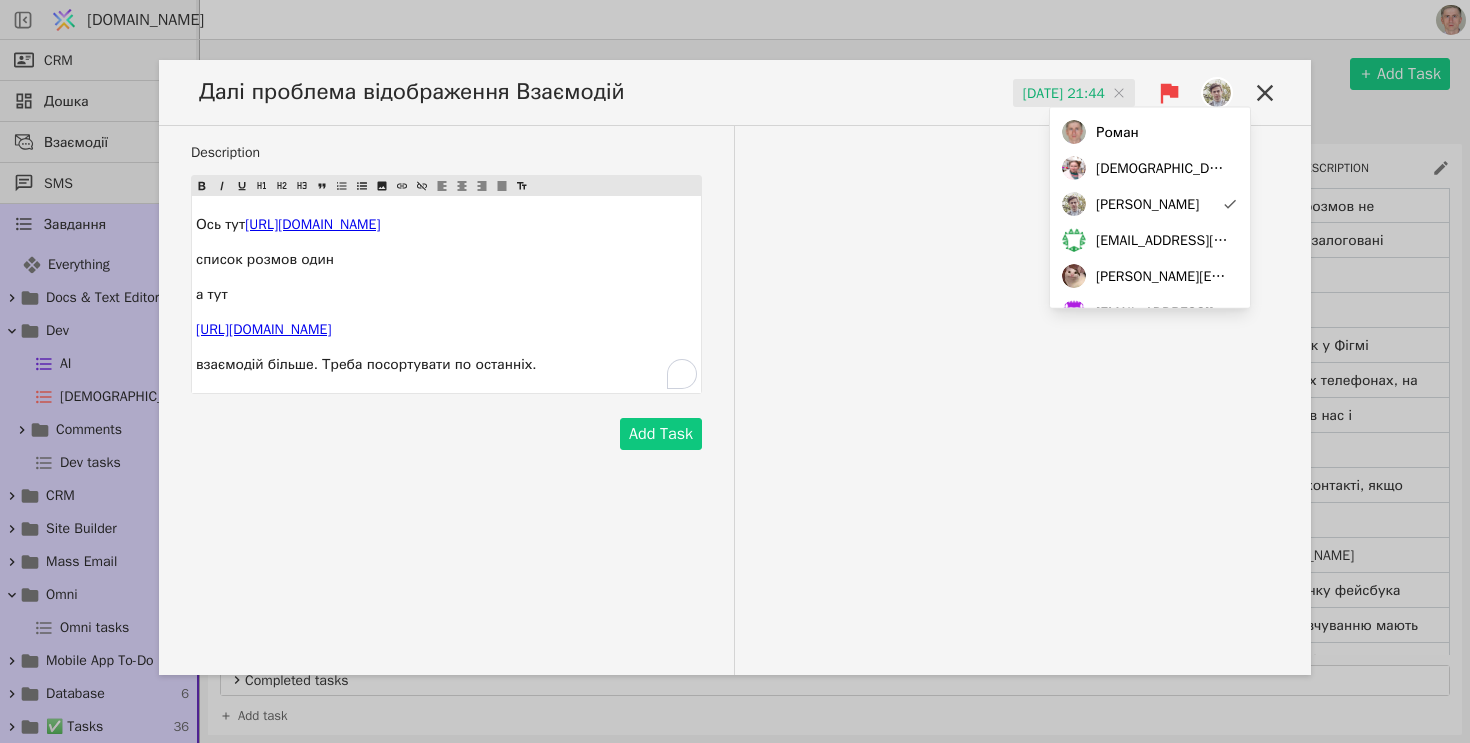 click on "Description Ось тут  $   https://app.svit.one/uk/projects/283/omni-channel $   ﻿ список розмов один а тут  ﻿ $   https://app.svit.one/uk/projects/283/crm/activities $   ﻿ взаємодій більше. Треба посортувати по останніх. Add Task" at bounding box center (735, 400) 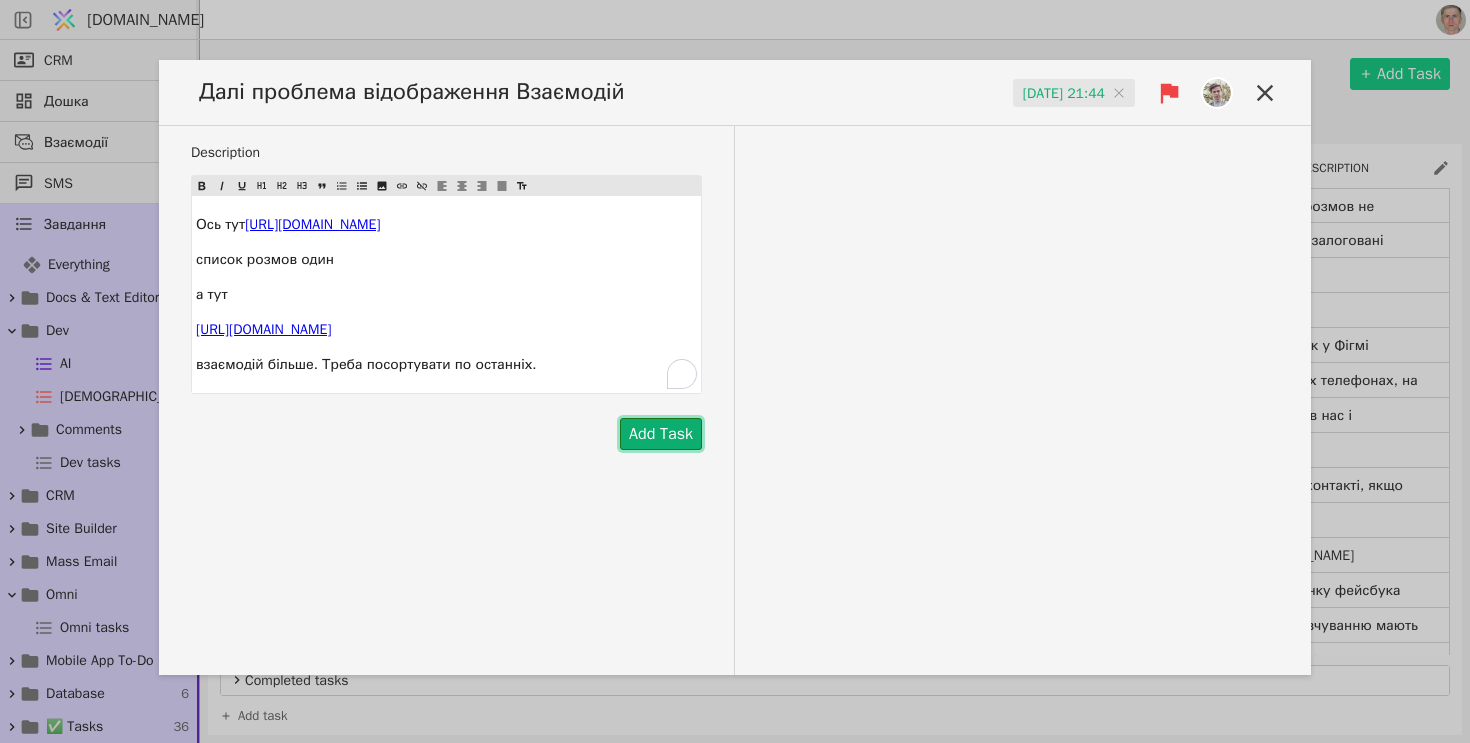 click on "Add Task" at bounding box center (661, 434) 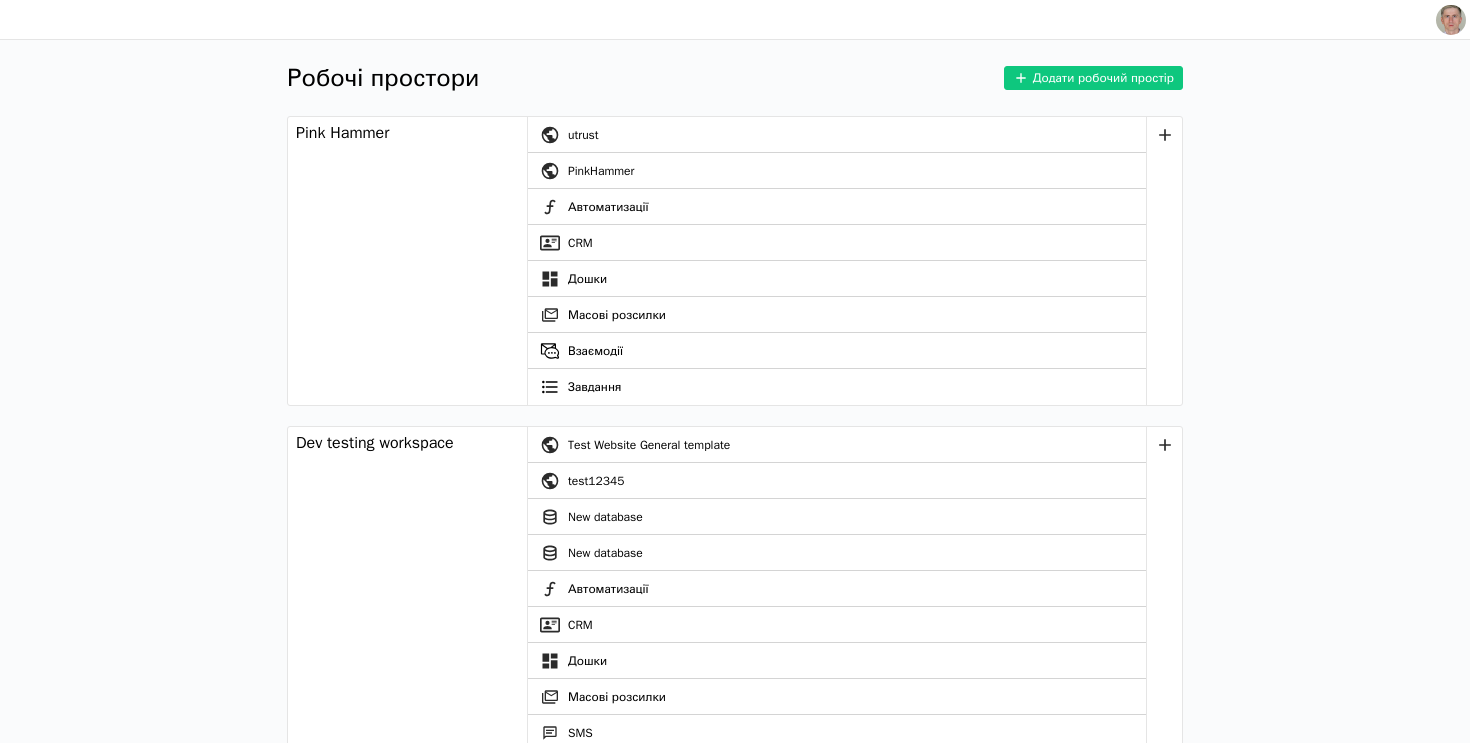 scroll, scrollTop: 0, scrollLeft: 0, axis: both 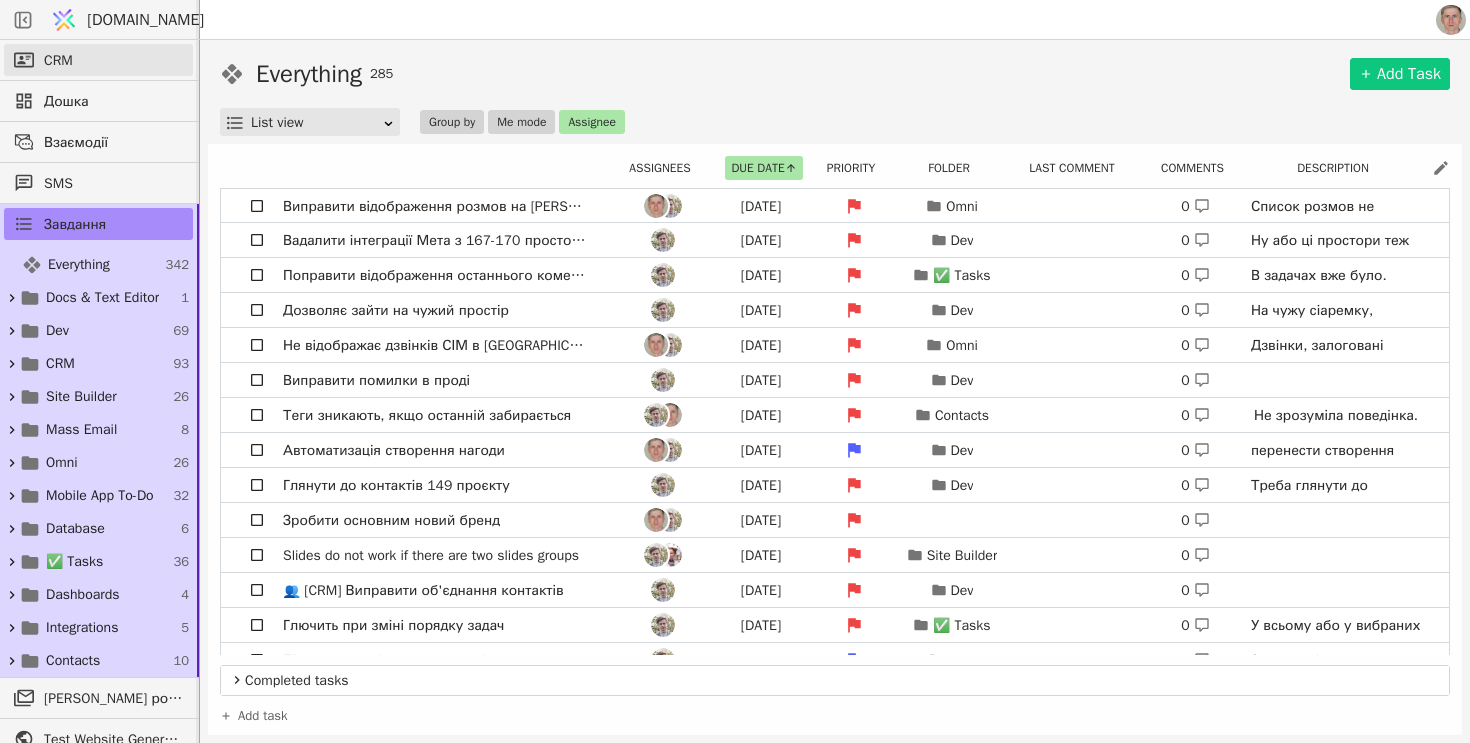 click on "CRM" at bounding box center (98, 60) 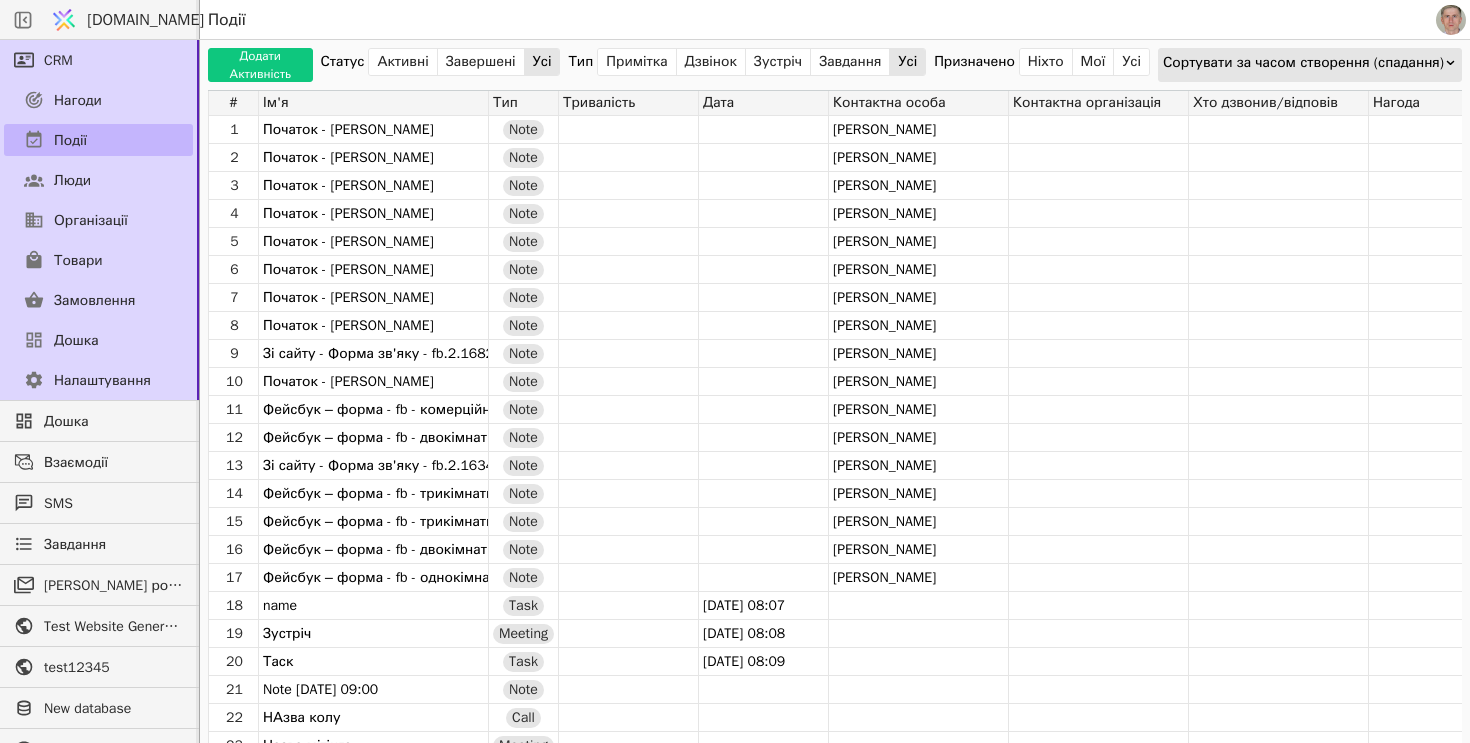click on "Події" at bounding box center [98, 140] 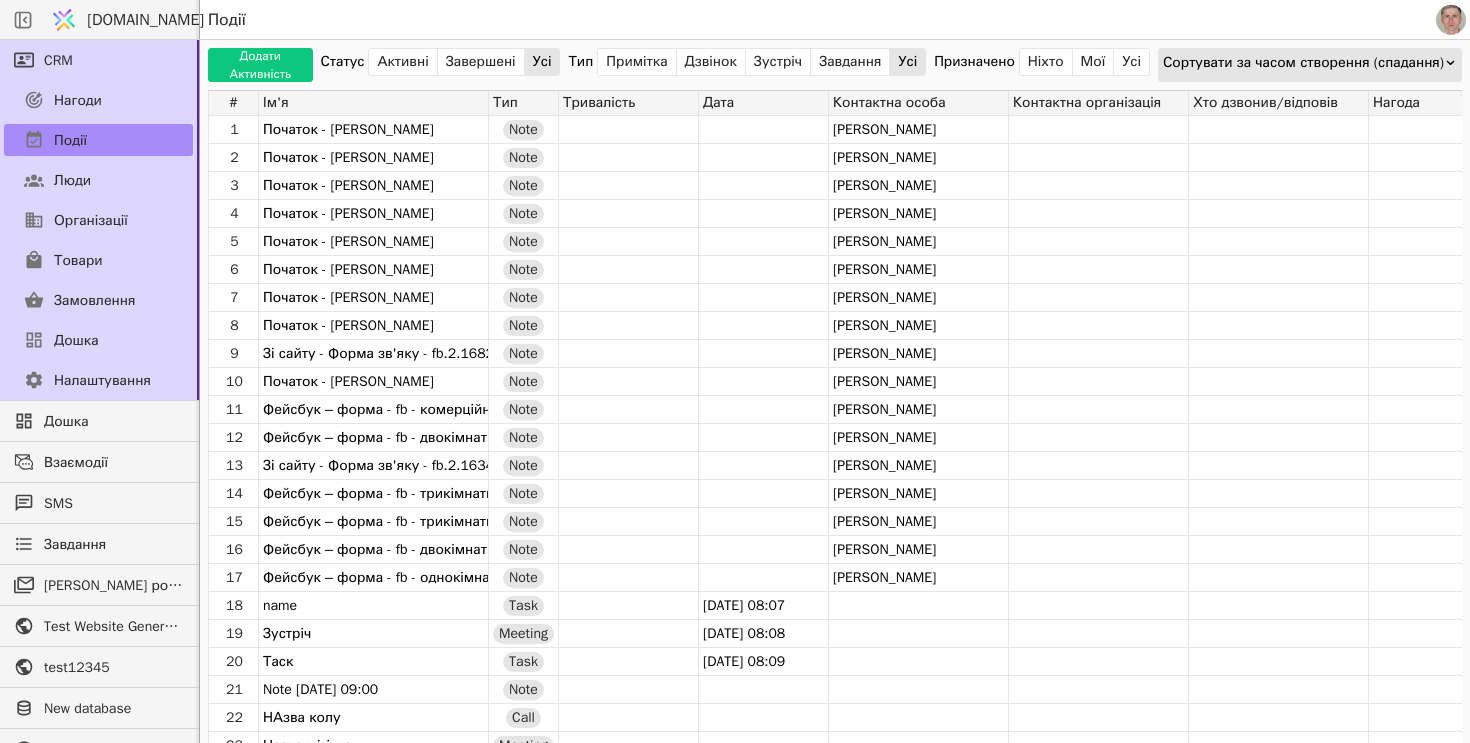 click on "Сортувати за часом створення (спадання)" at bounding box center (1303, 63) 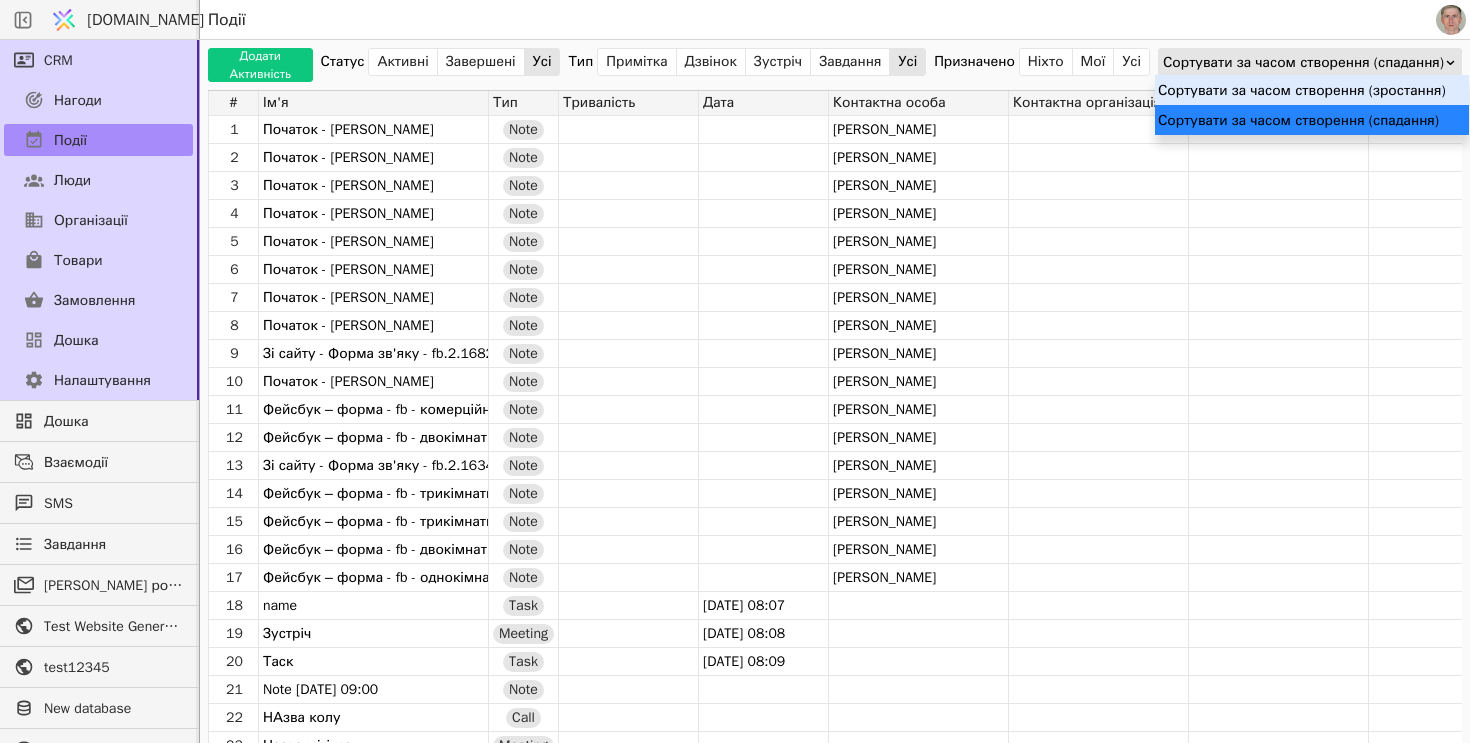 click on "Сортувати за часом створення (зростання)" at bounding box center [1312, 90] 